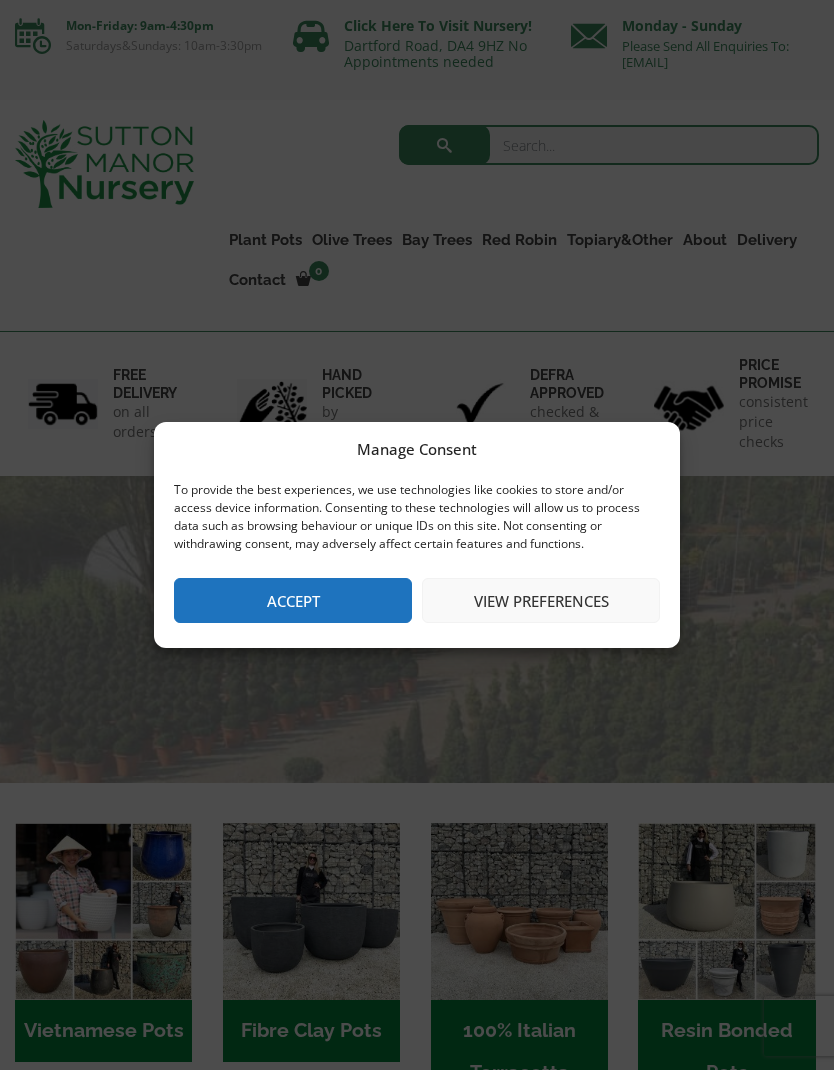scroll, scrollTop: 0, scrollLeft: 0, axis: both 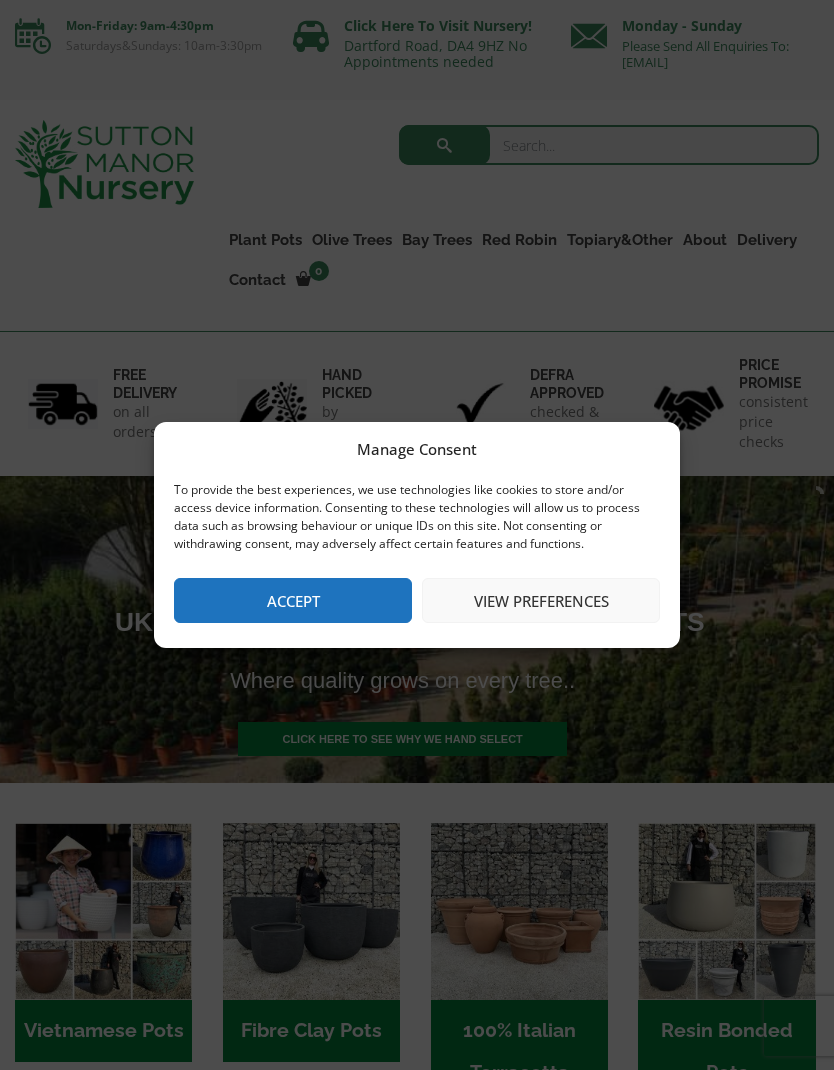 click on "View preferences" at bounding box center (541, 600) 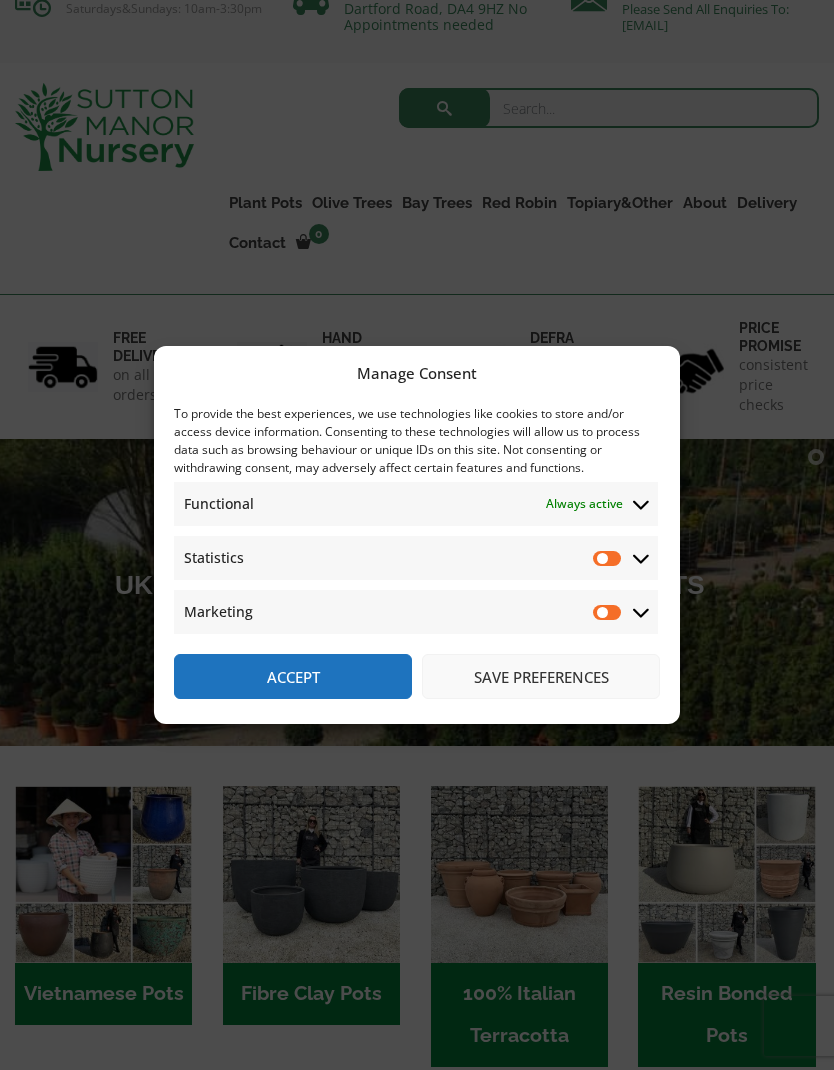 scroll, scrollTop: 38, scrollLeft: 0, axis: vertical 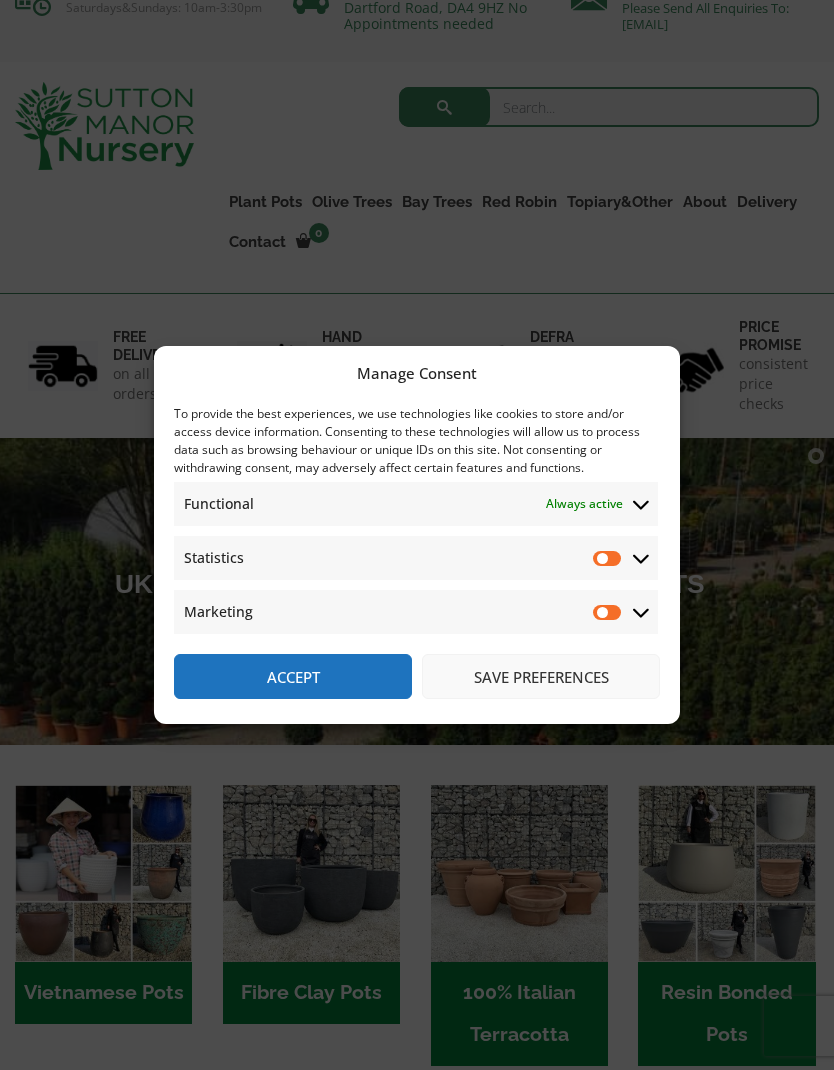 click on "Save preferences" at bounding box center (541, 676) 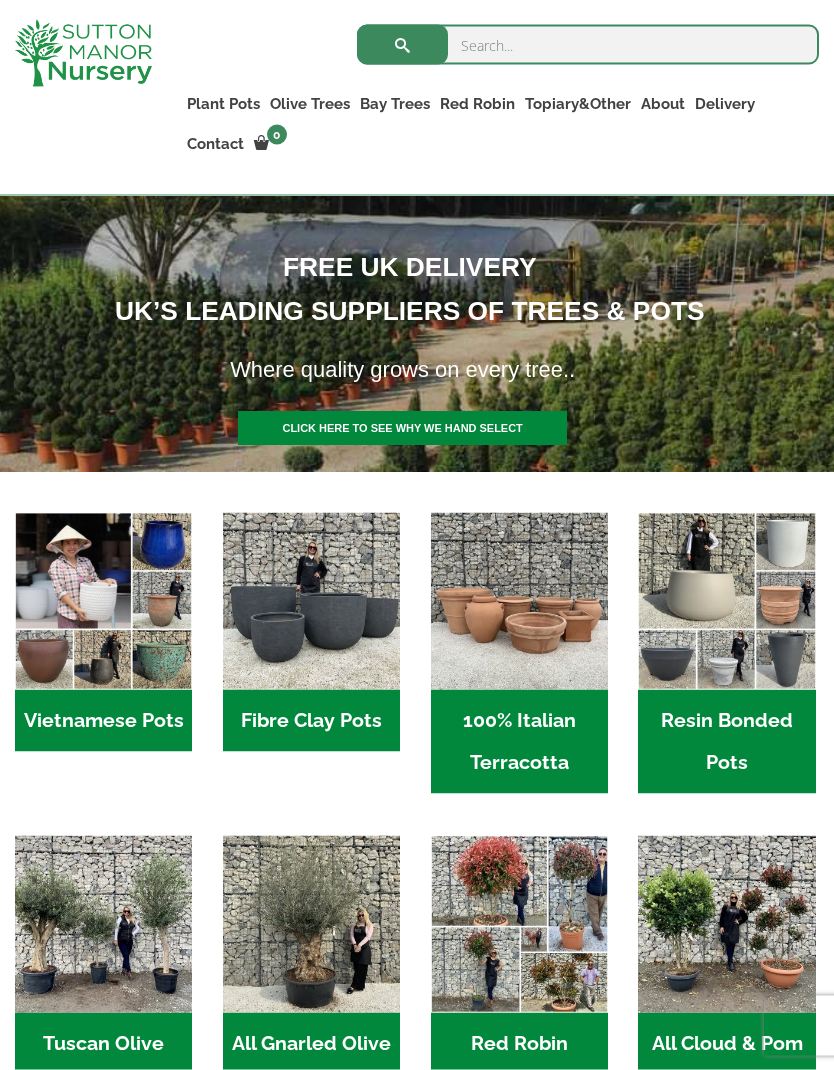 scroll, scrollTop: 275, scrollLeft: 0, axis: vertical 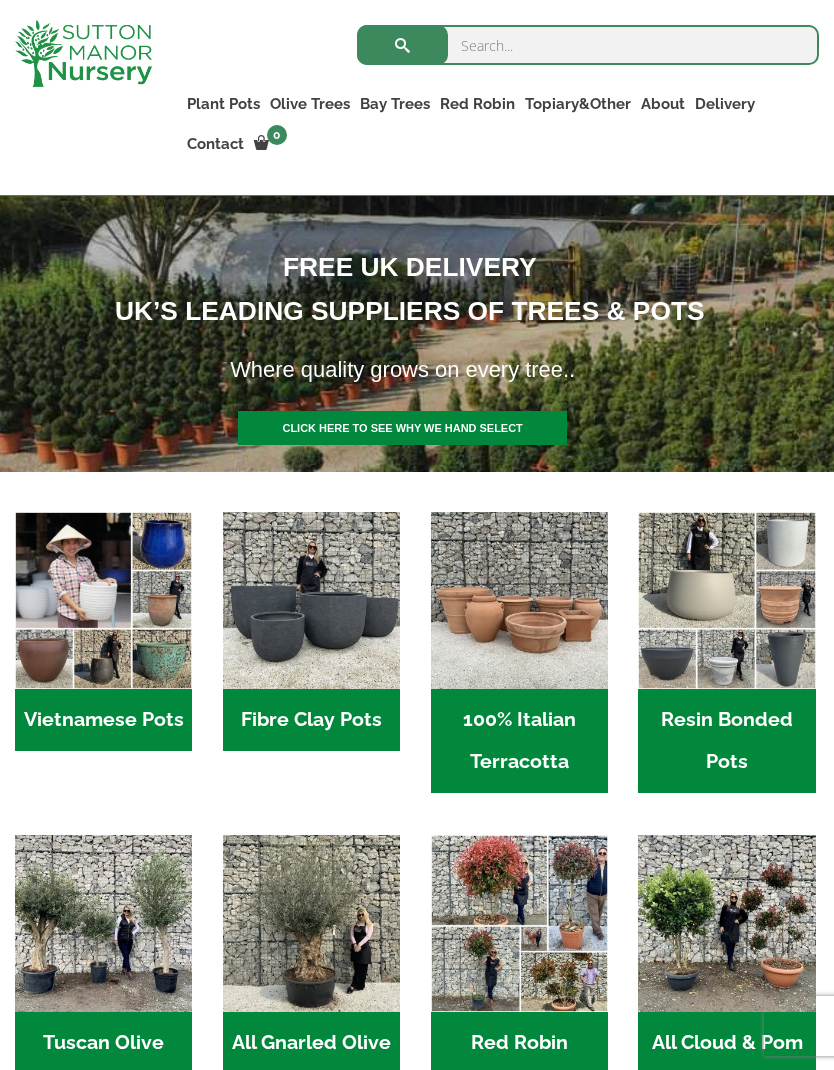 click on "Resin Bonded Pots  (211)" at bounding box center (726, 741) 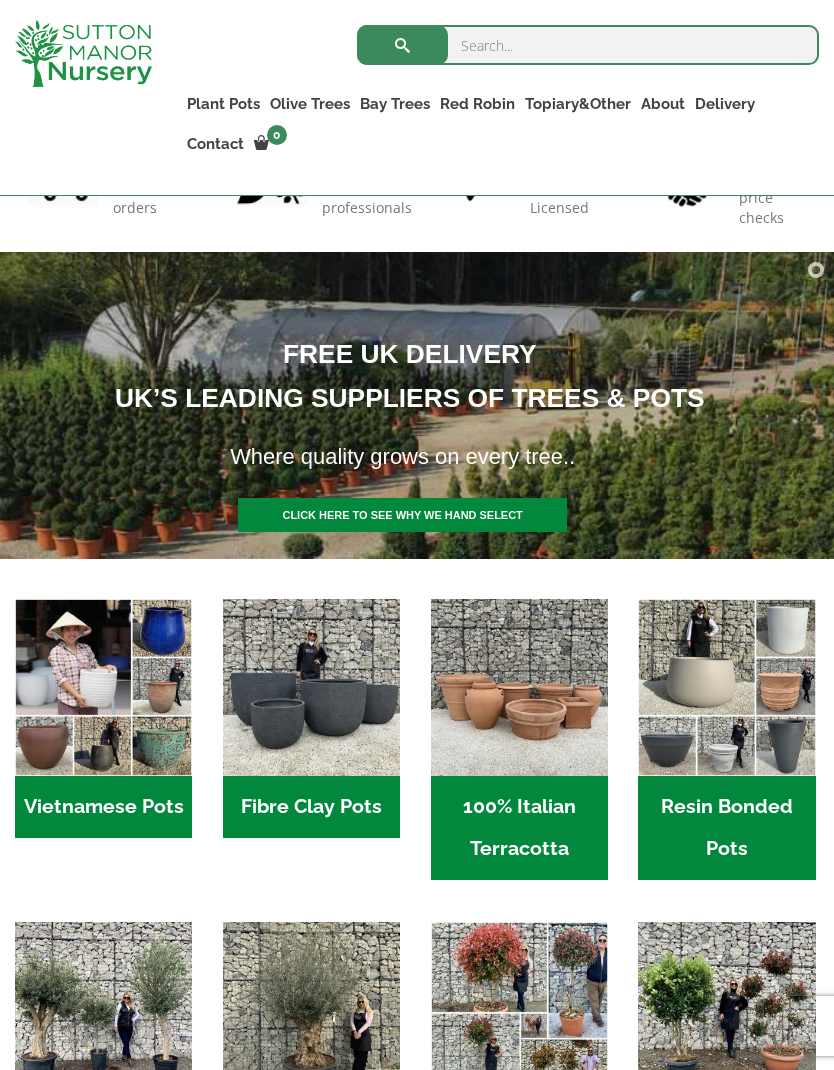 scroll, scrollTop: 183, scrollLeft: 0, axis: vertical 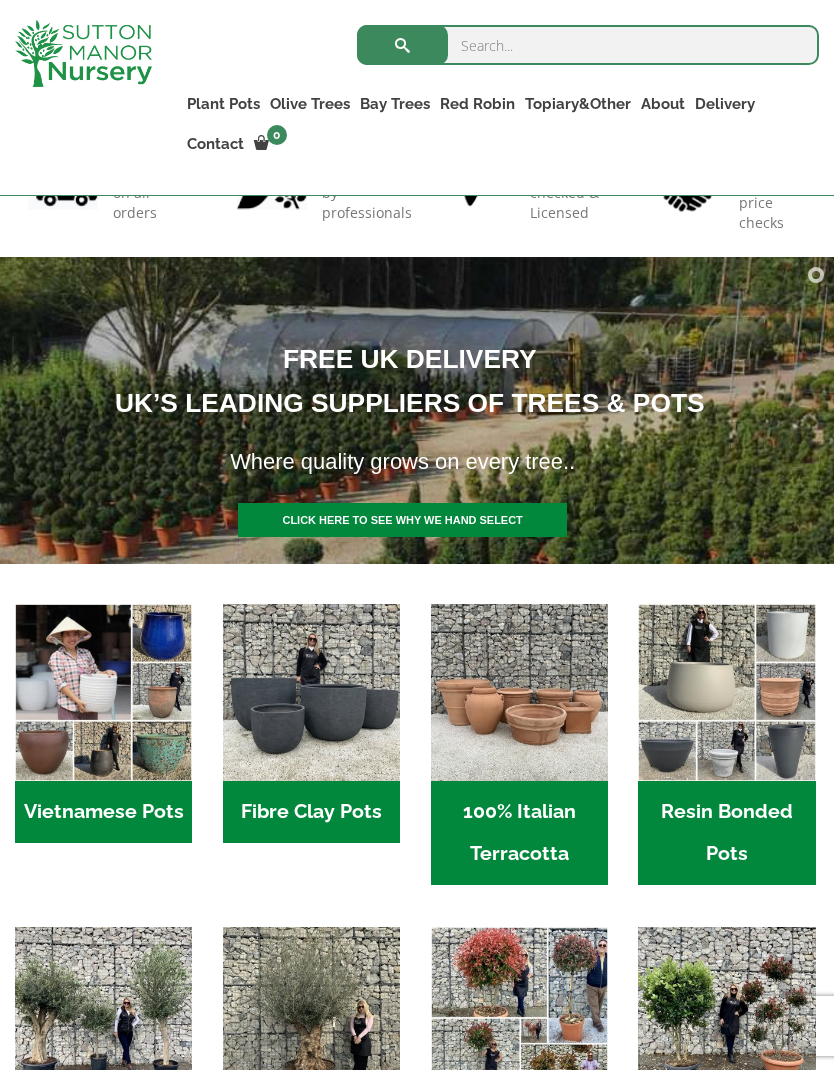 click at bounding box center [726, 692] 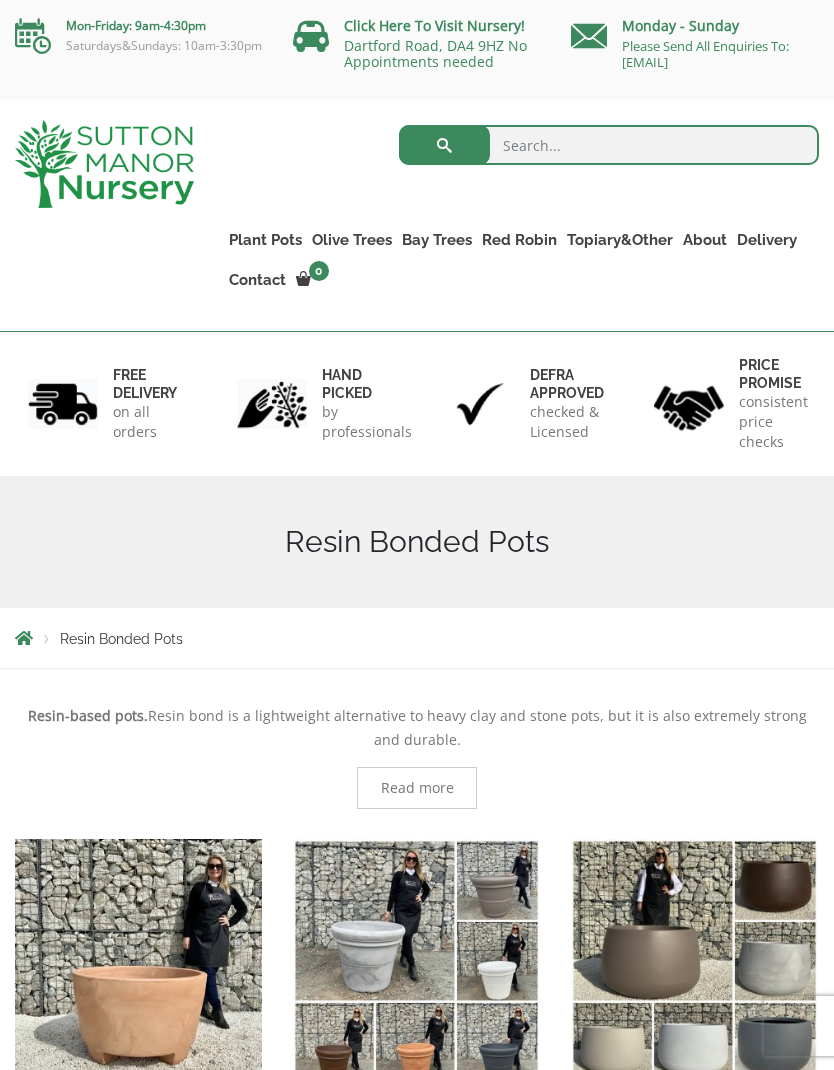 scroll, scrollTop: 0, scrollLeft: 0, axis: both 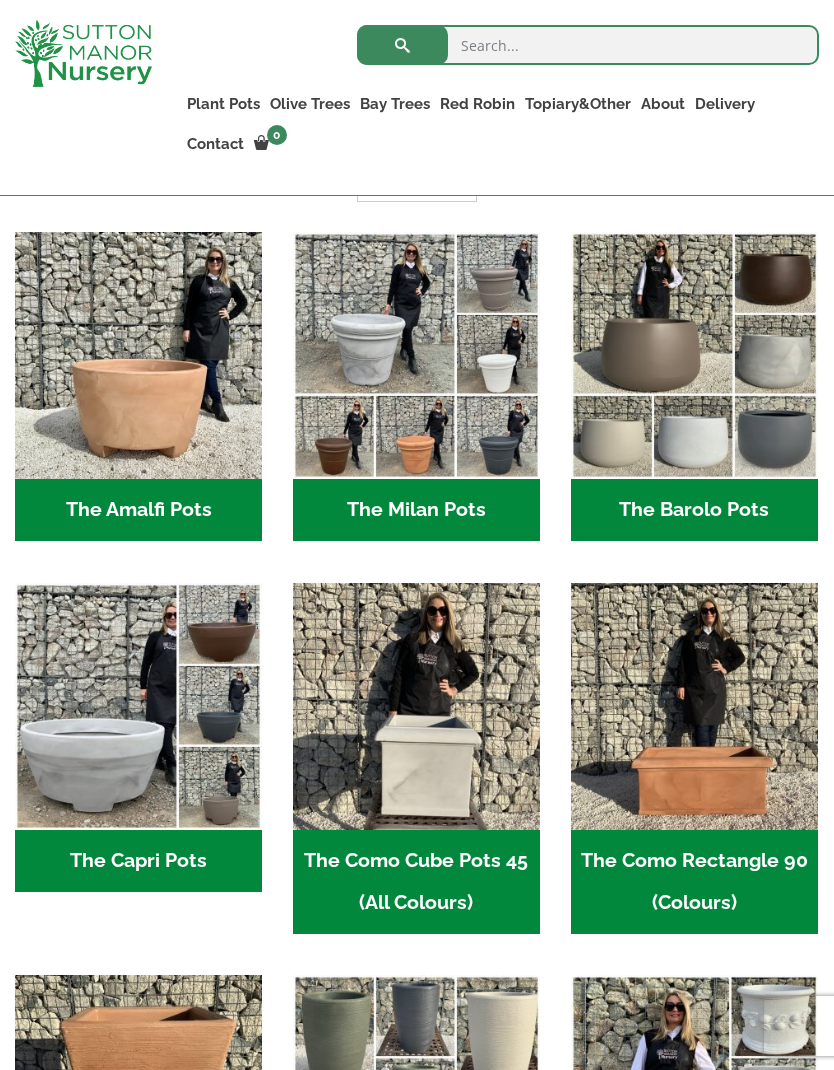 click on "The Barolo Pots  (36)" at bounding box center [694, 510] 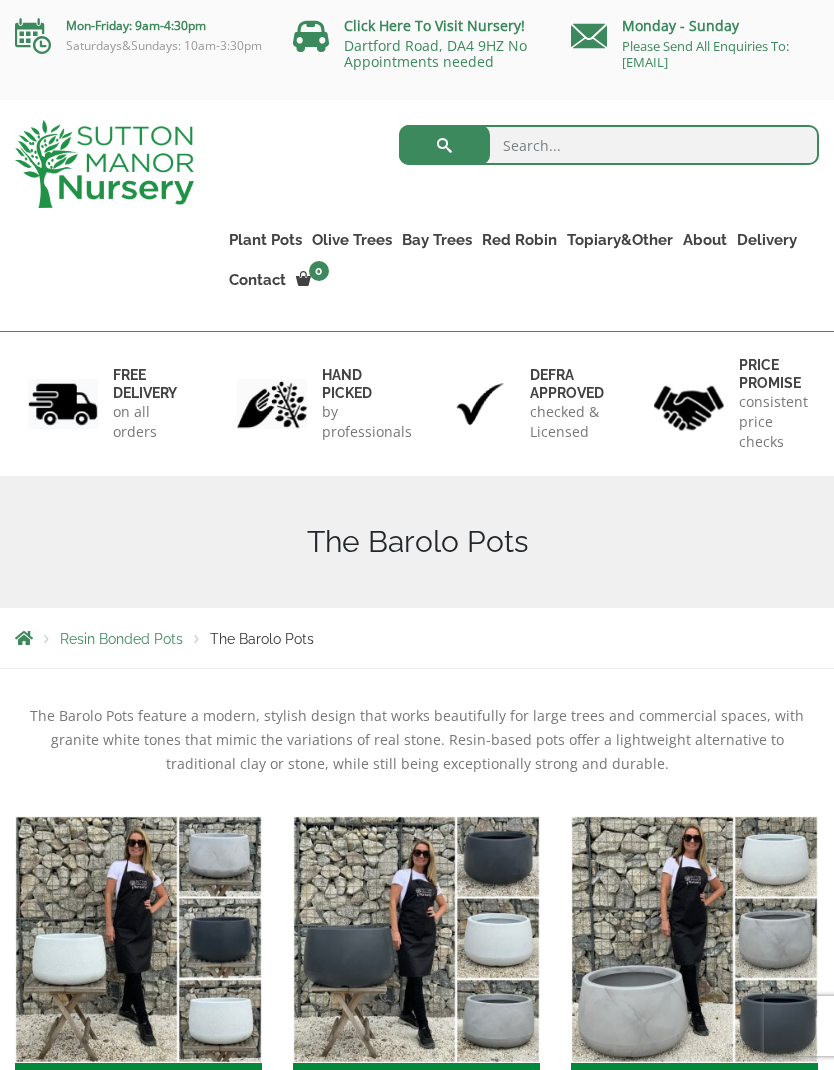 scroll, scrollTop: 0, scrollLeft: 0, axis: both 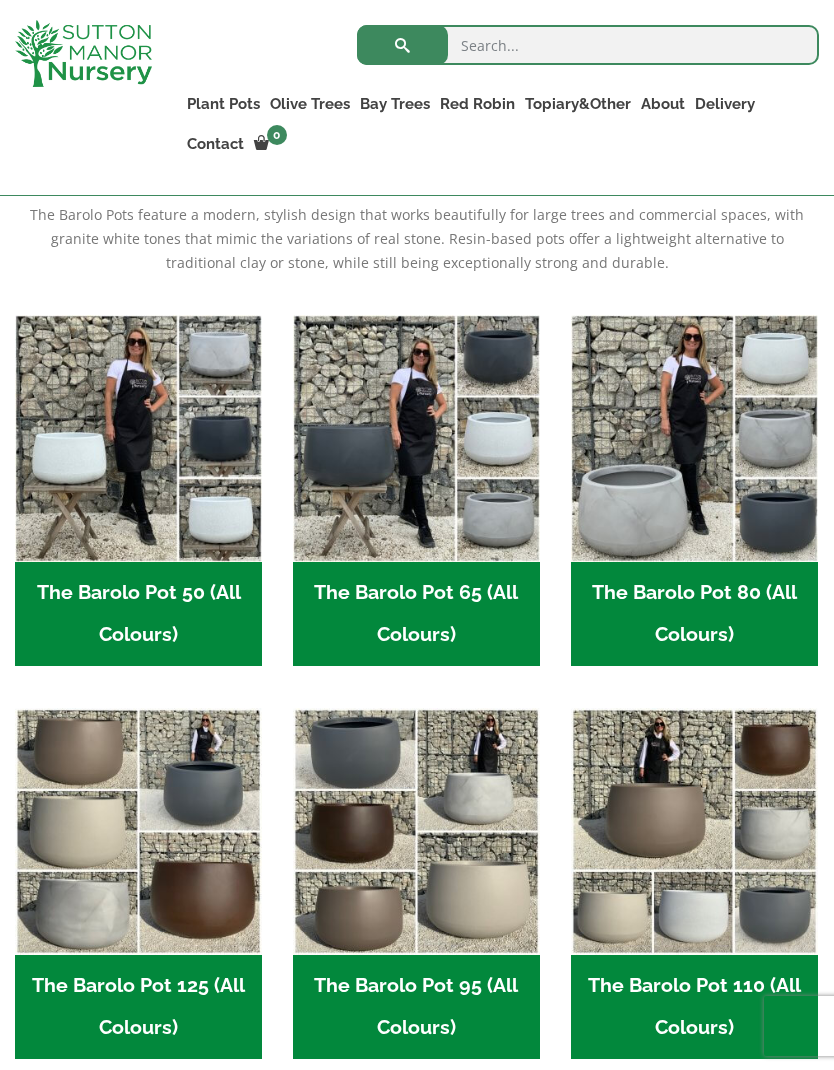 click at bounding box center [416, 438] 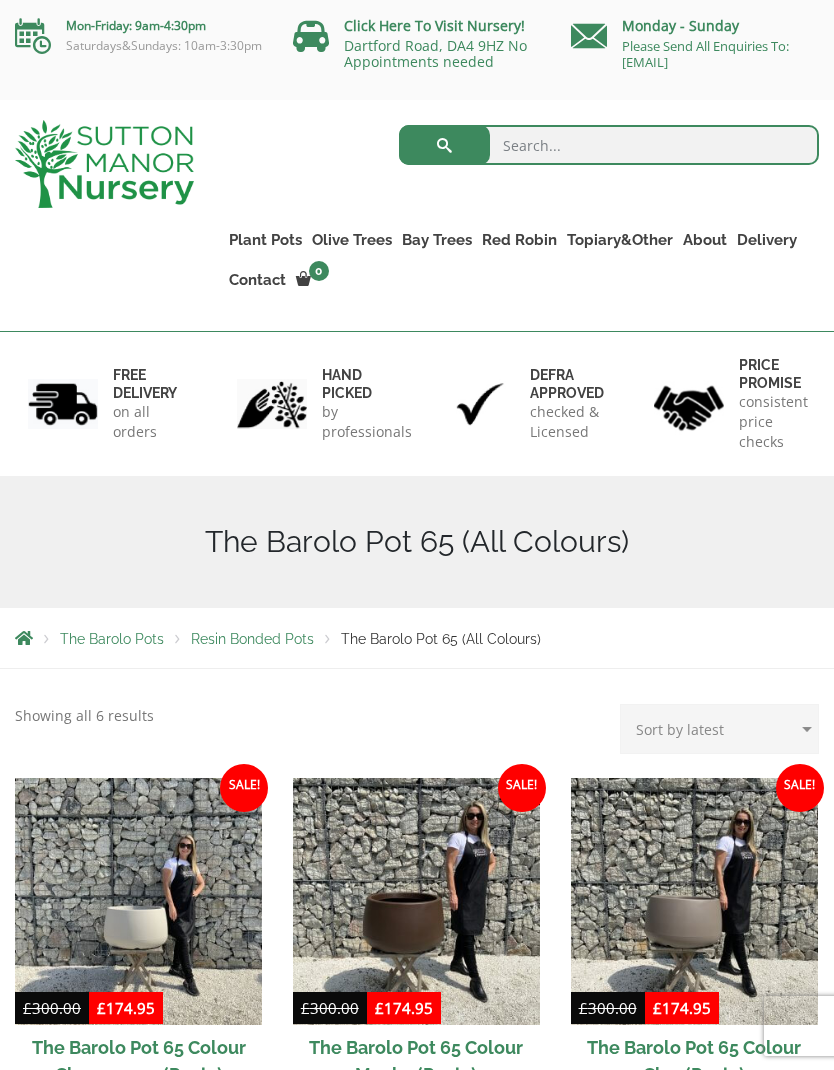 scroll, scrollTop: 0, scrollLeft: 0, axis: both 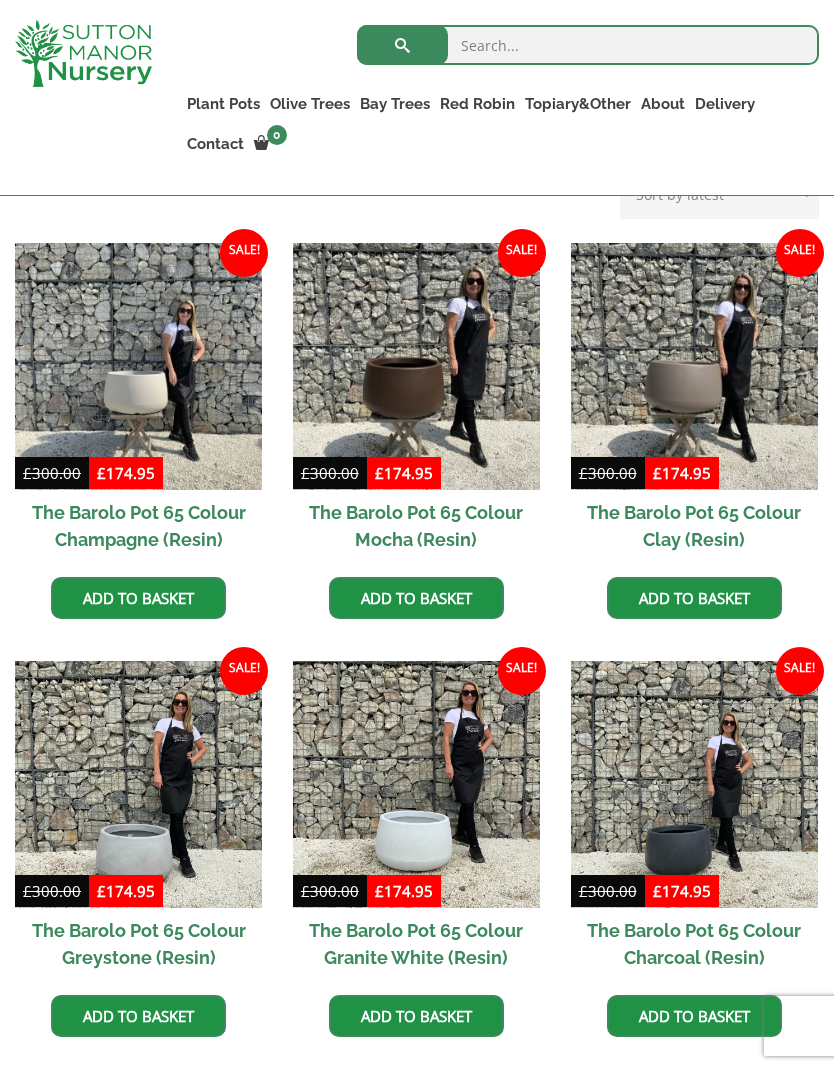 click at bounding box center [138, 366] 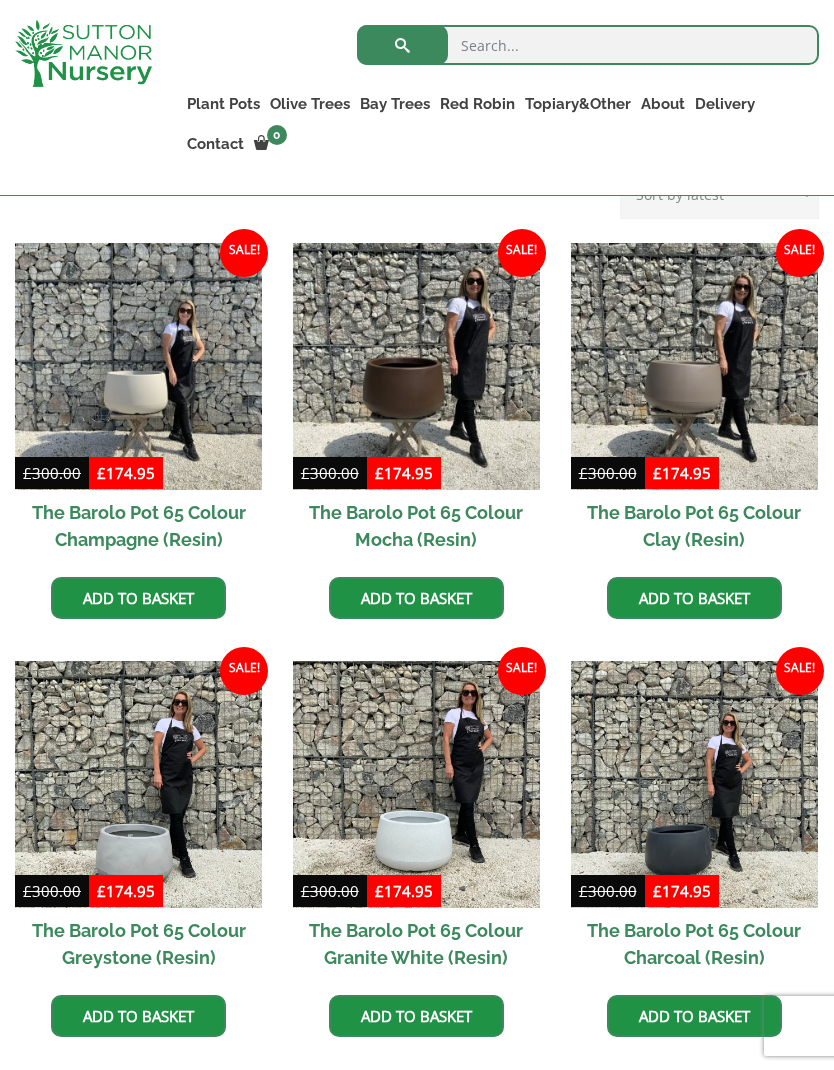 scroll, scrollTop: 579, scrollLeft: 0, axis: vertical 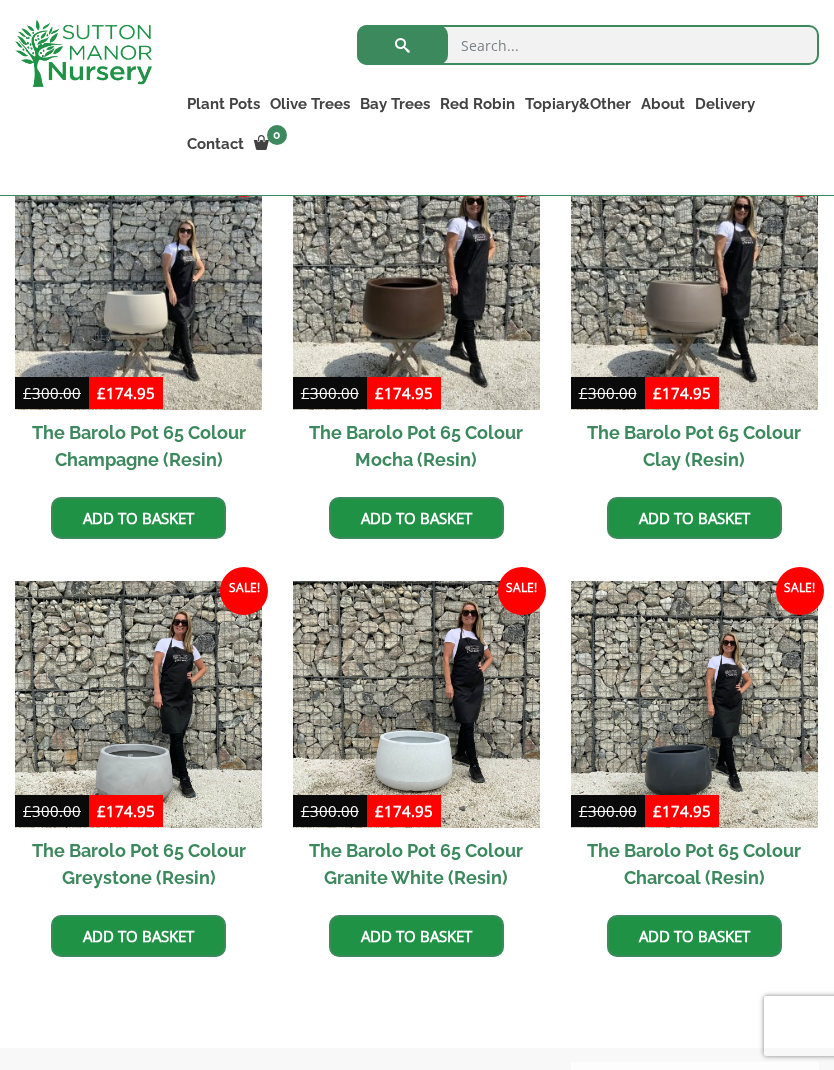 click at bounding box center [138, 704] 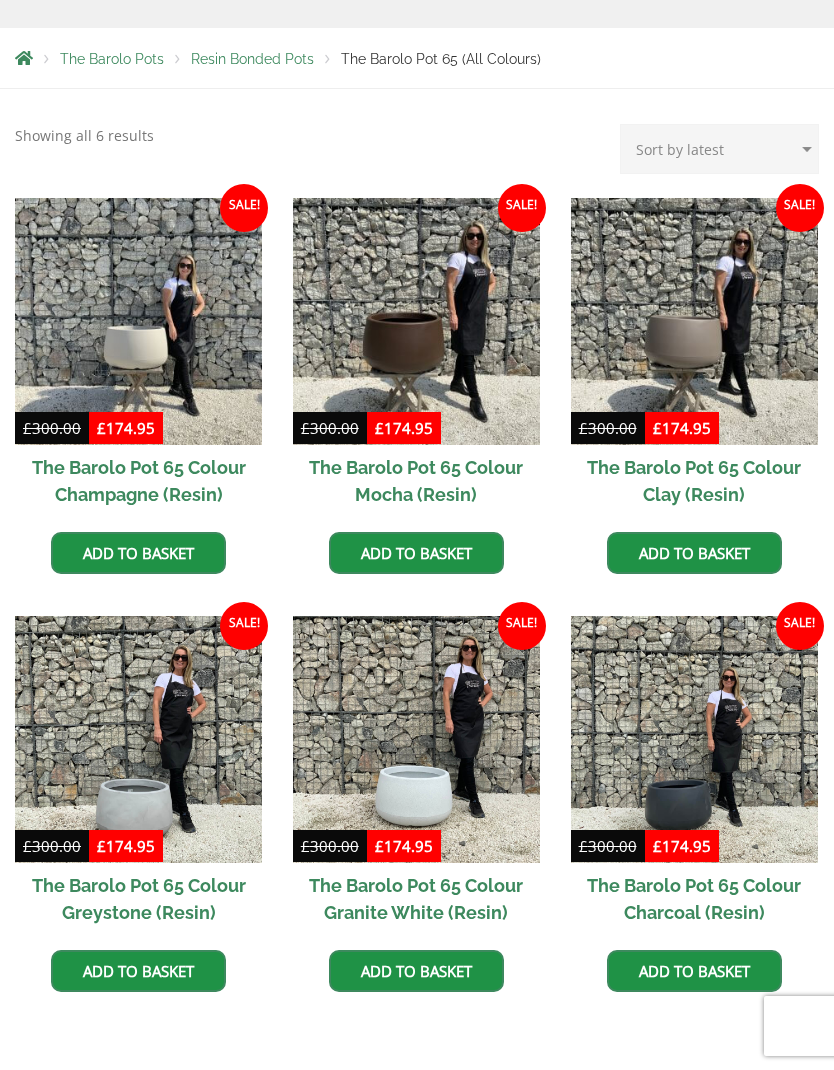 scroll, scrollTop: 579, scrollLeft: 0, axis: vertical 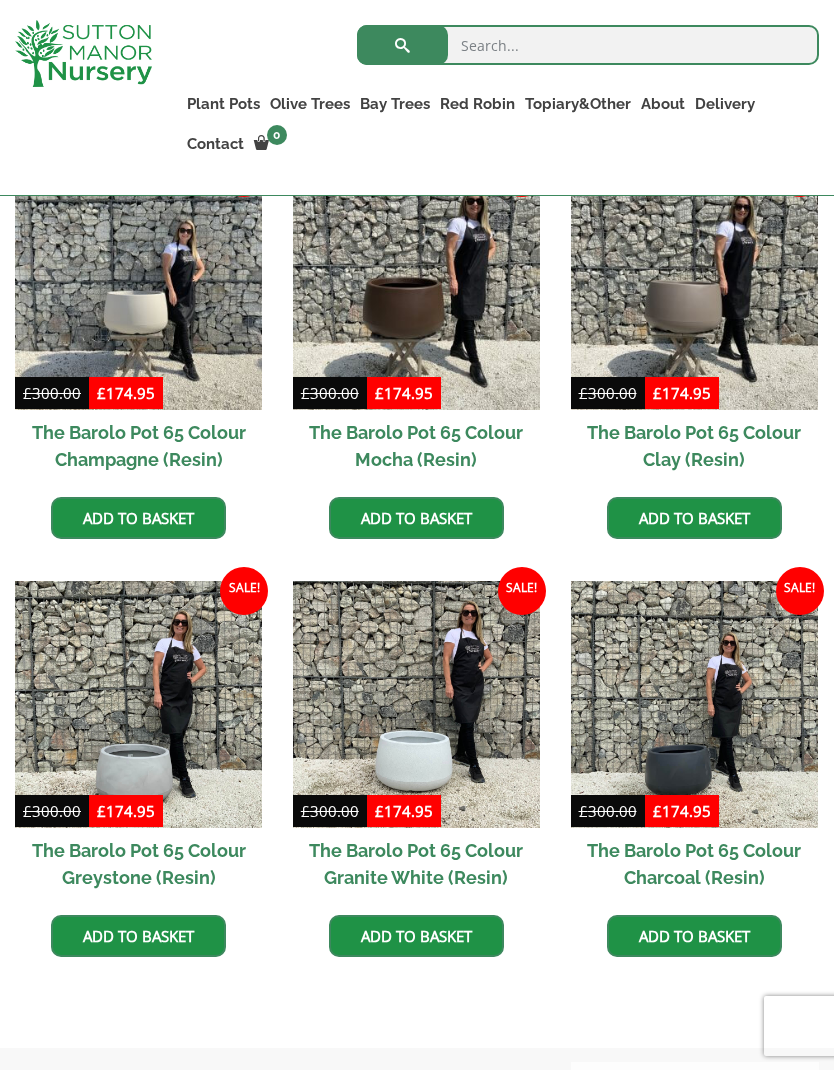 click at bounding box center [694, 286] 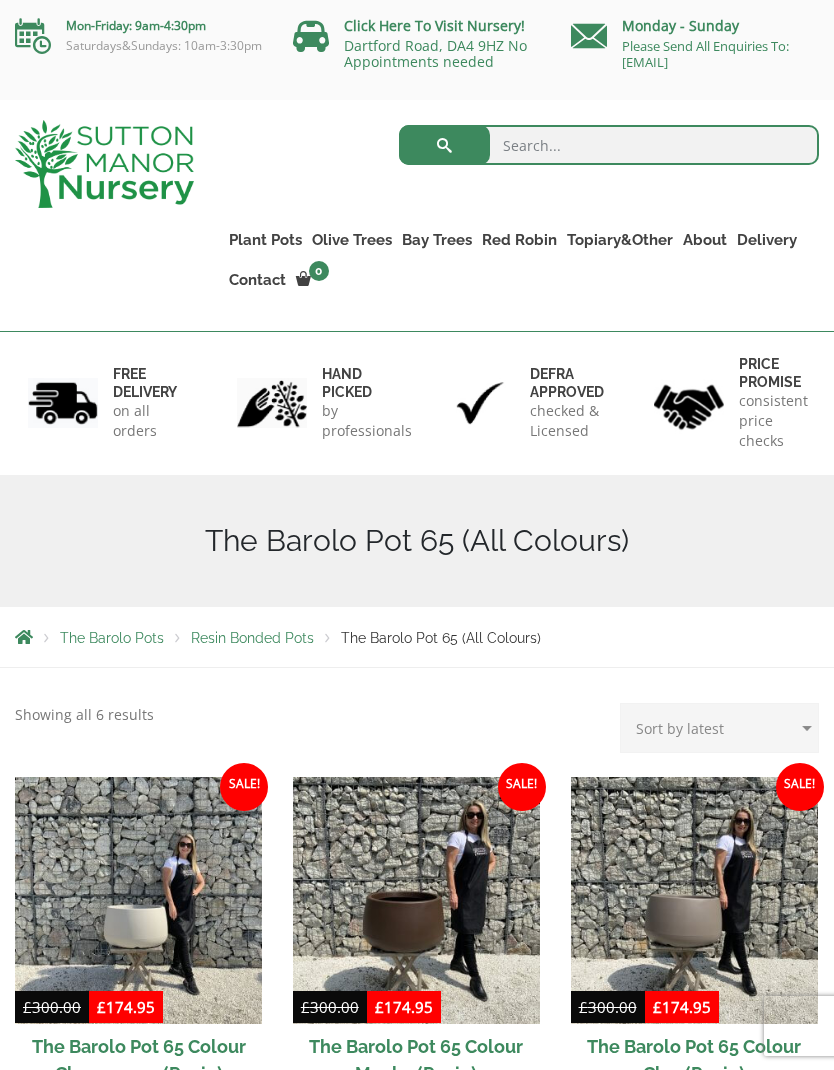 scroll, scrollTop: 579, scrollLeft: 0, axis: vertical 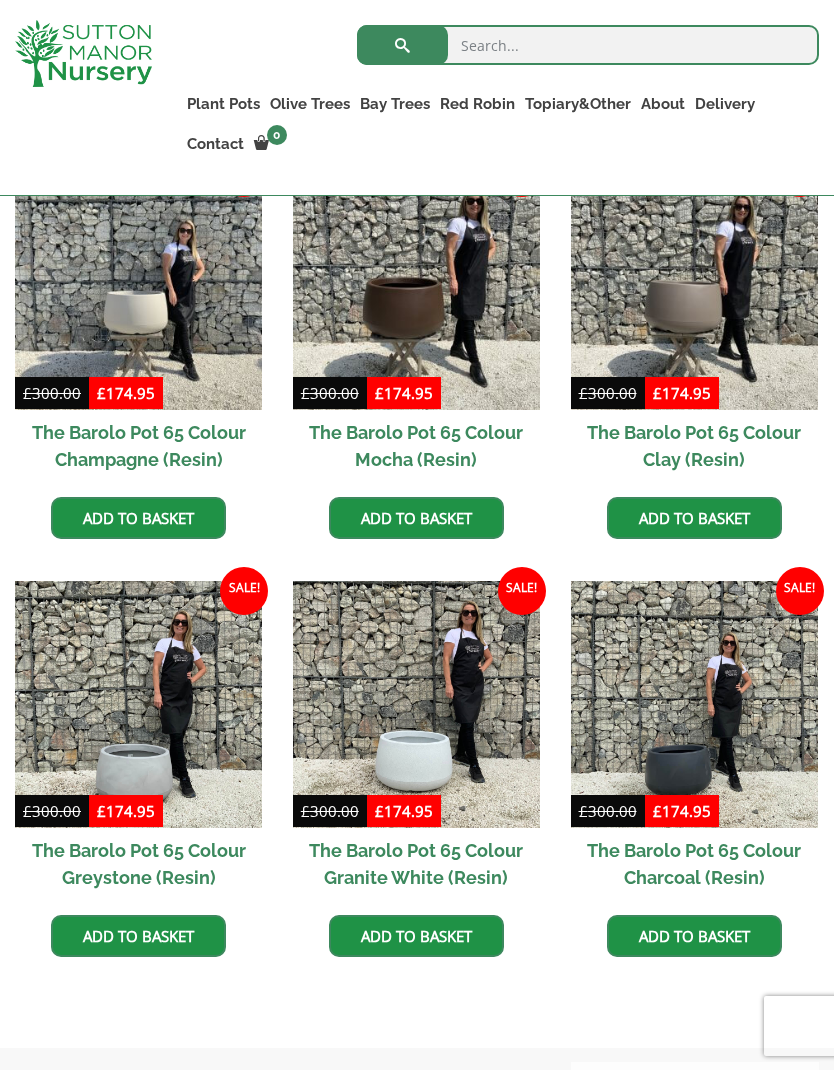 click at bounding box center (694, 704) 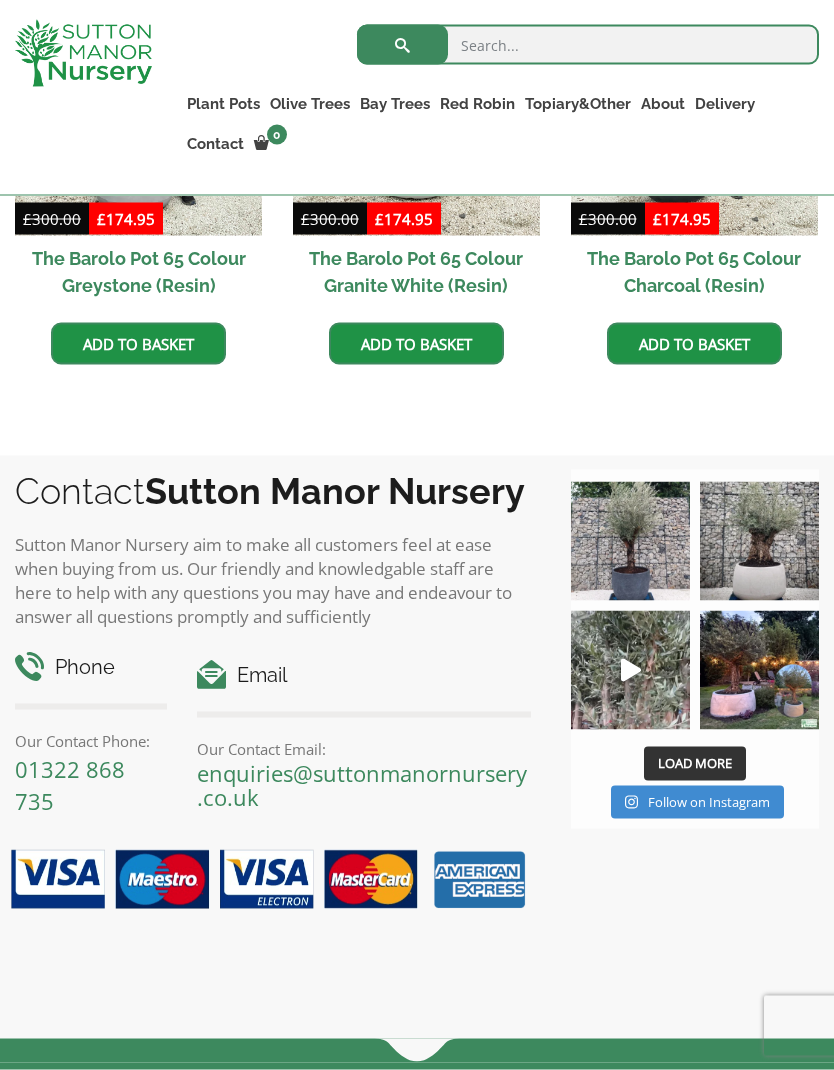 scroll, scrollTop: 1172, scrollLeft: 0, axis: vertical 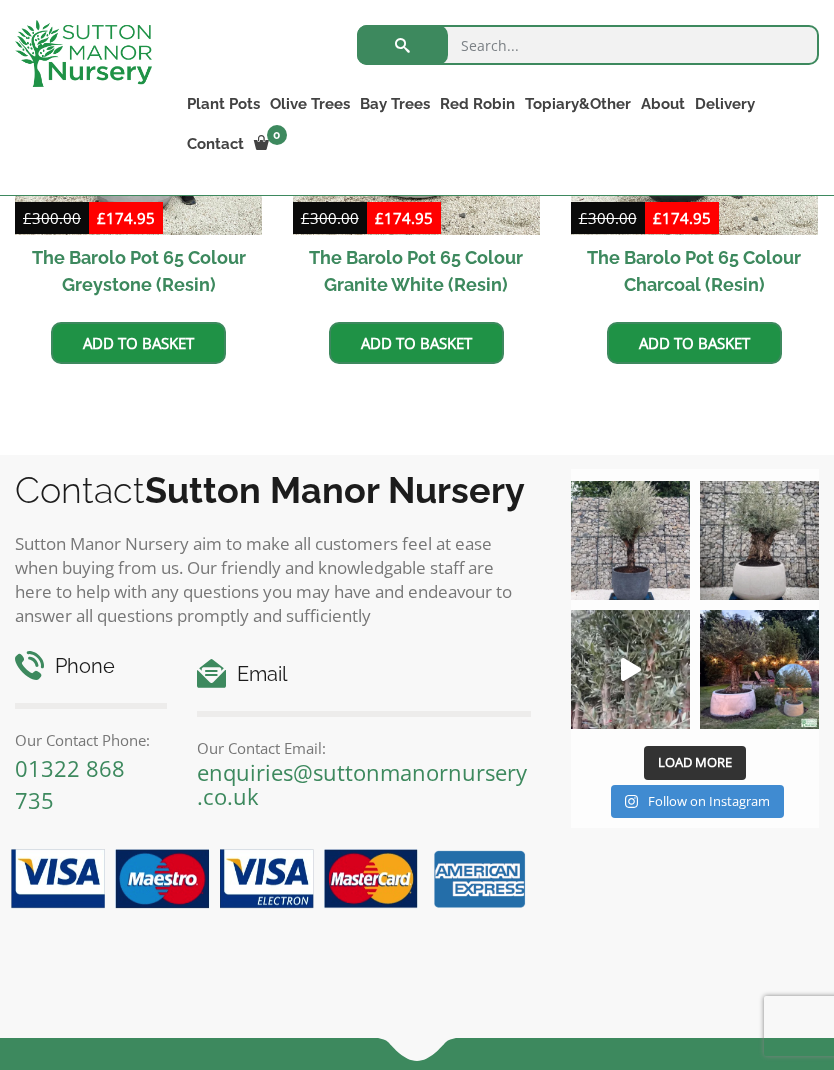 click at bounding box center (759, 540) 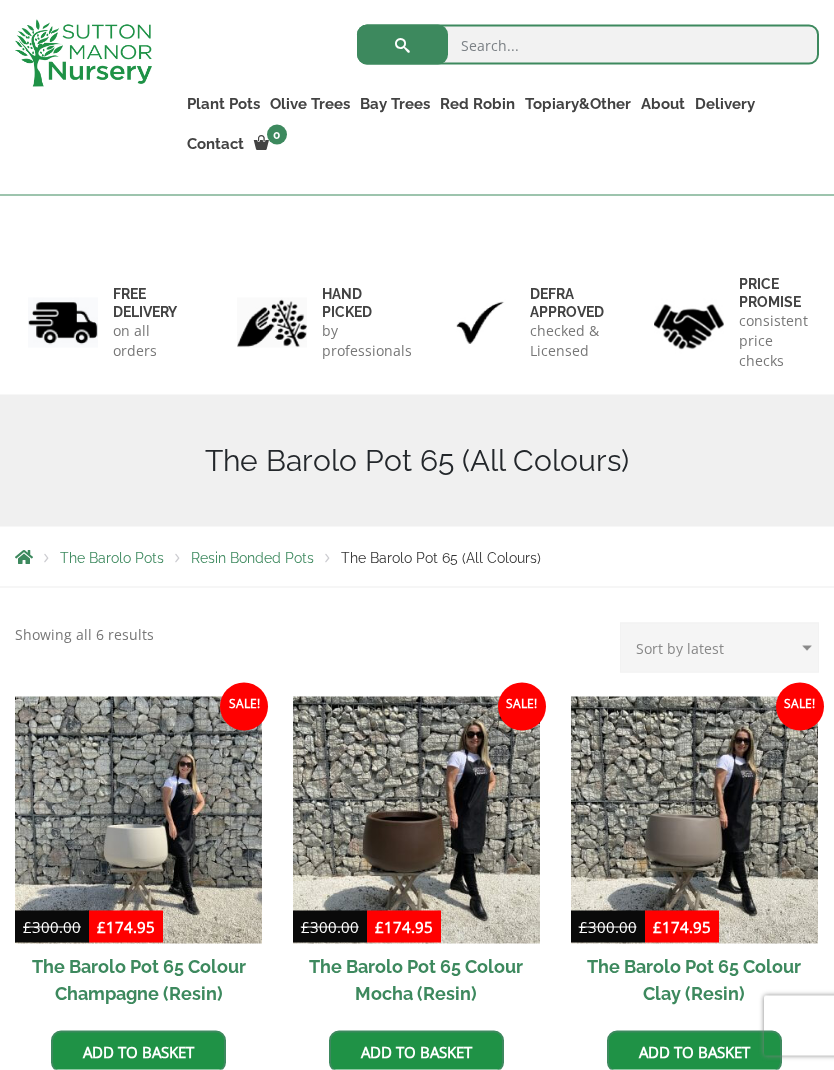 scroll, scrollTop: 0, scrollLeft: 0, axis: both 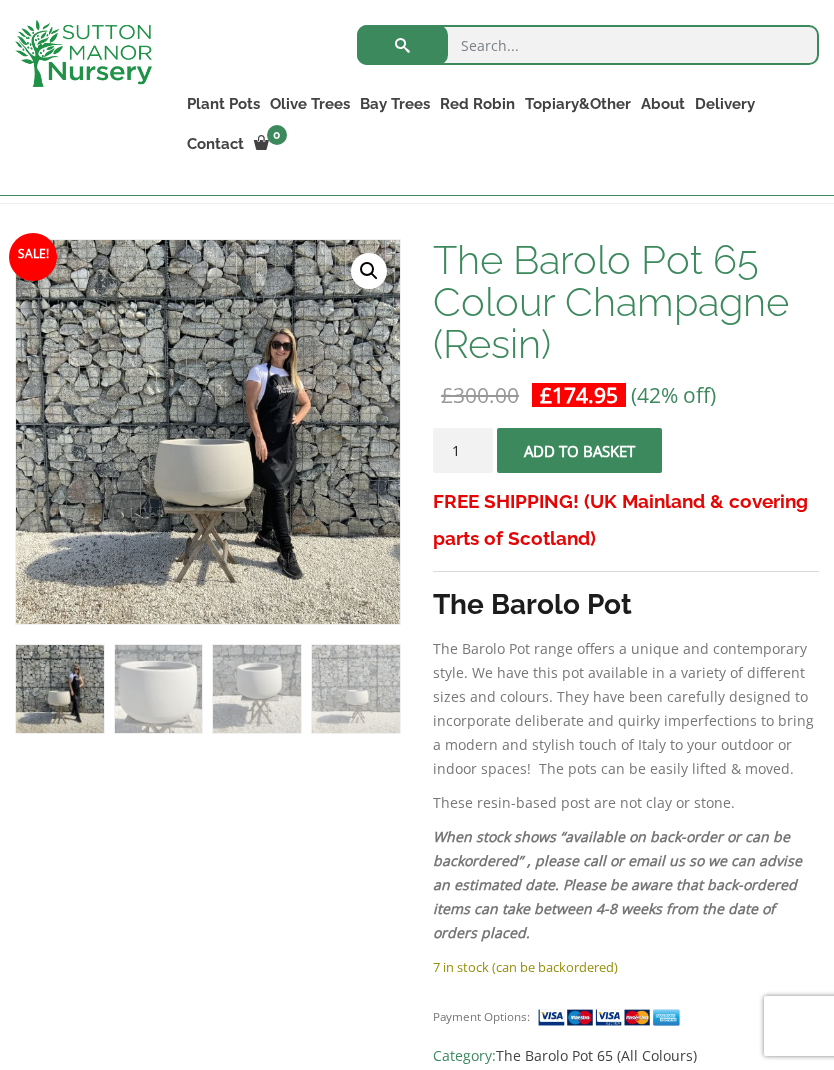 click at bounding box center [516, 740] 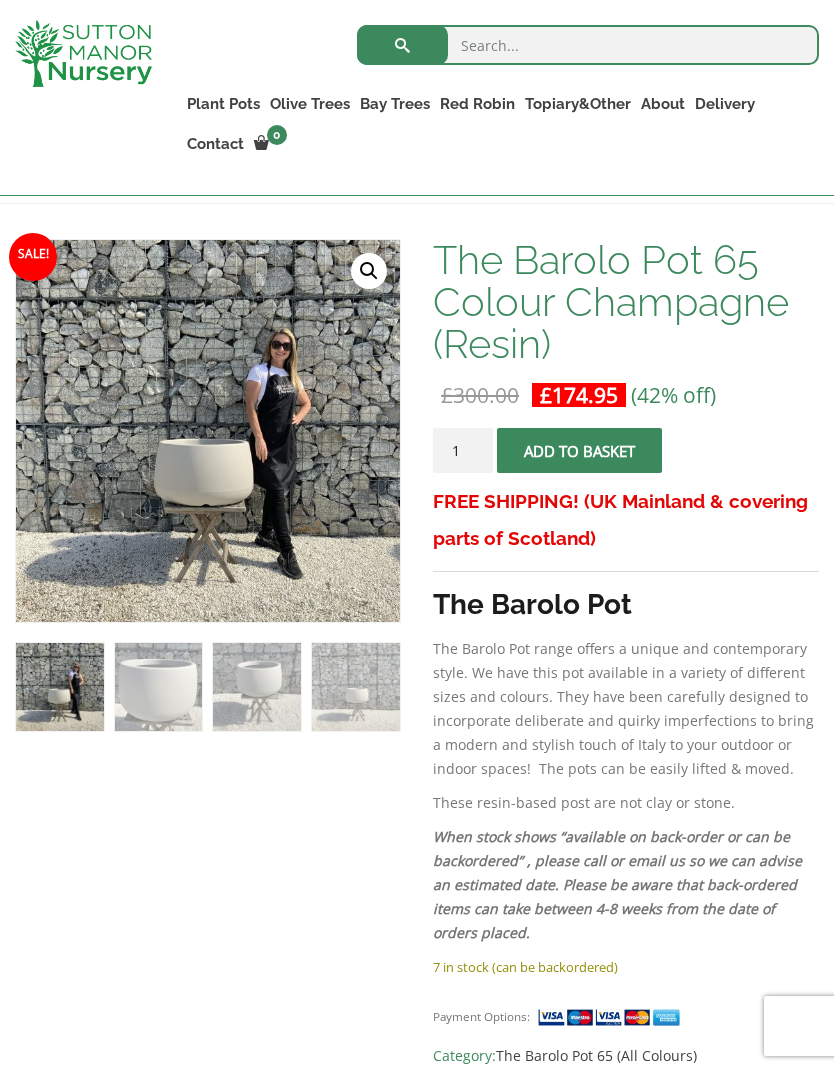 click at bounding box center [516, 740] 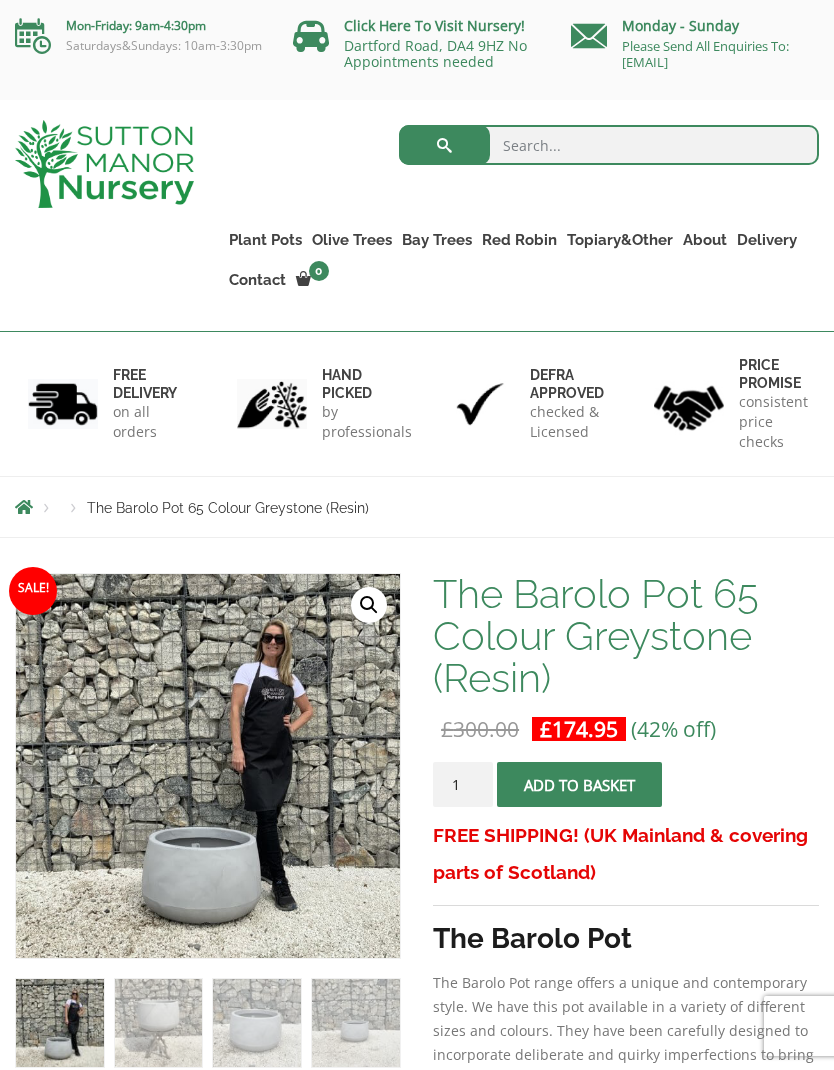 scroll, scrollTop: 0, scrollLeft: 0, axis: both 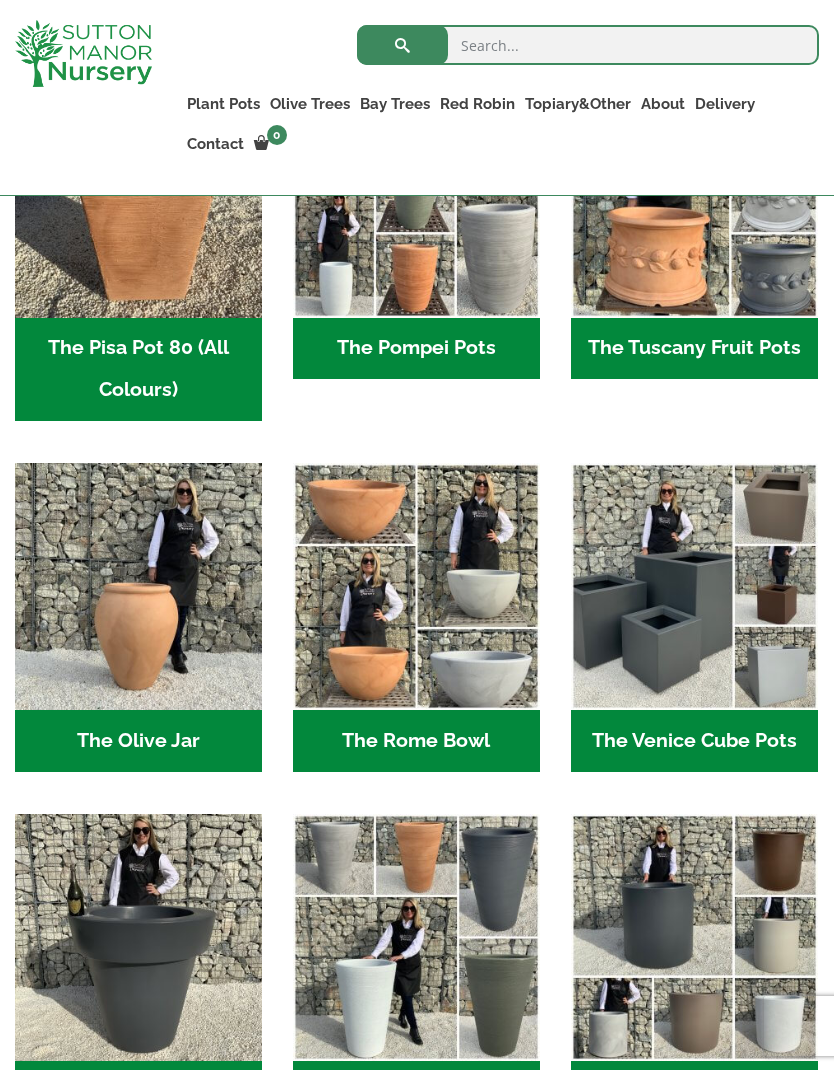 click at bounding box center (416, 586) 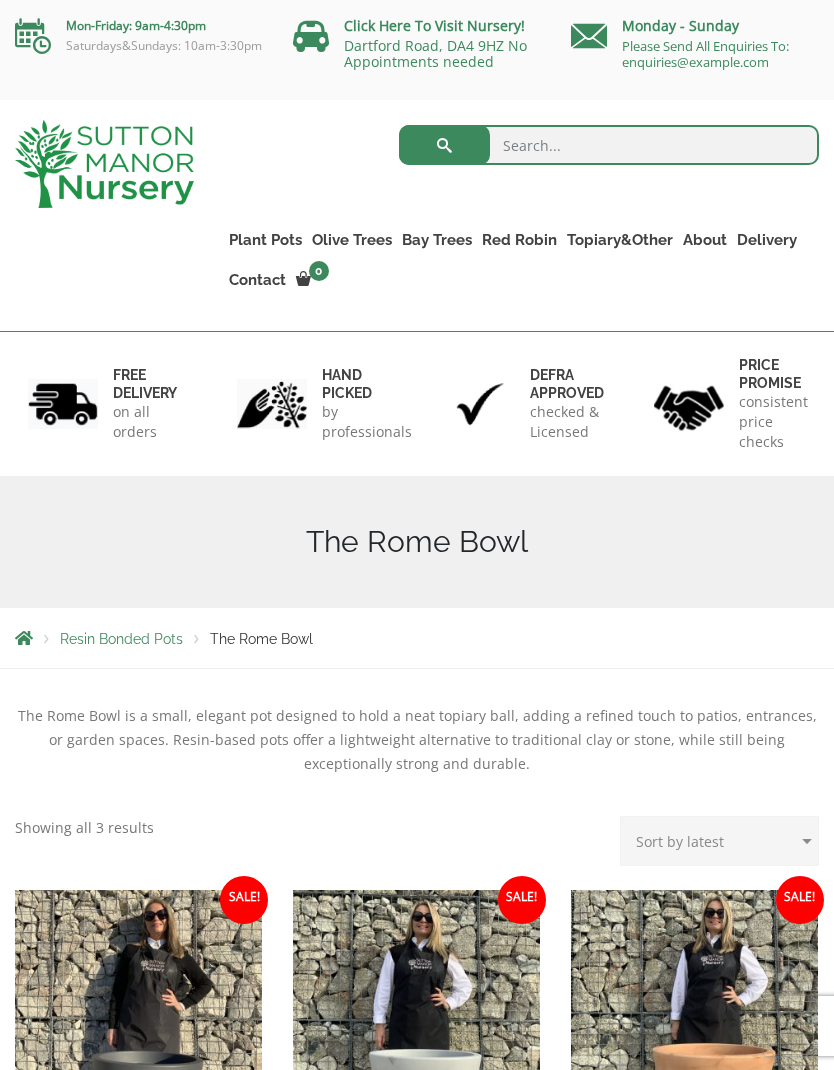 scroll, scrollTop: 0, scrollLeft: 0, axis: both 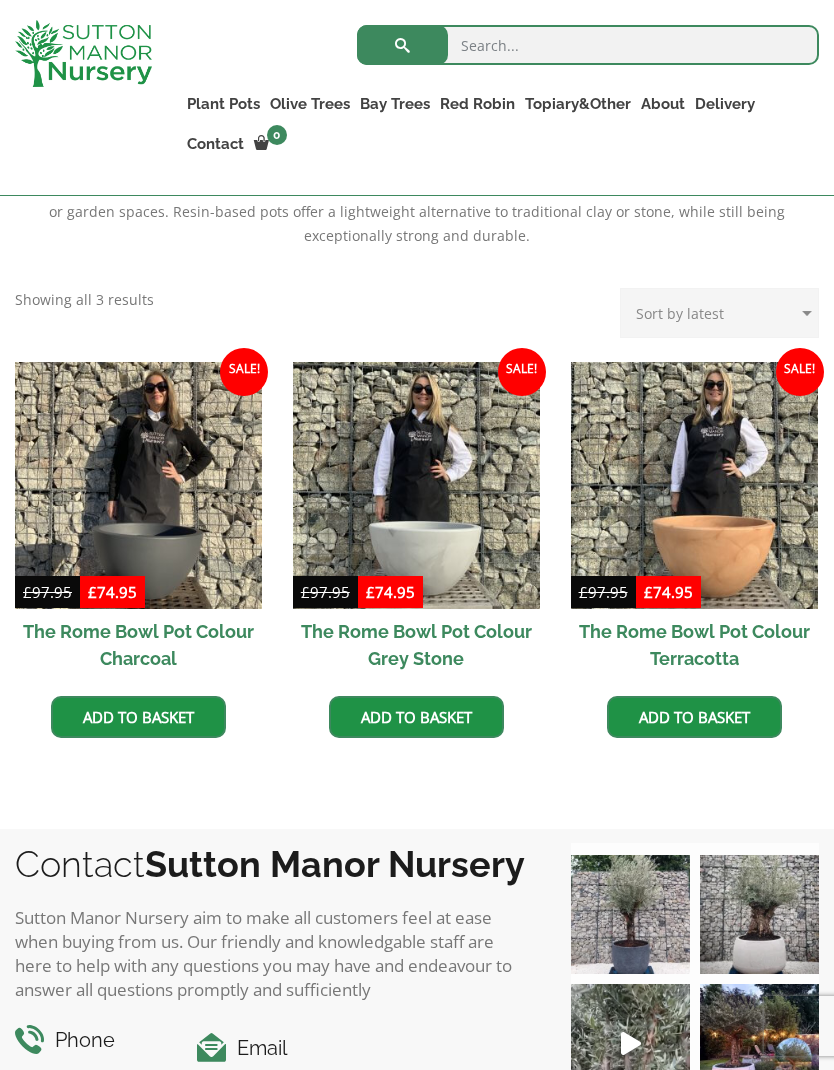 click at bounding box center (416, 485) 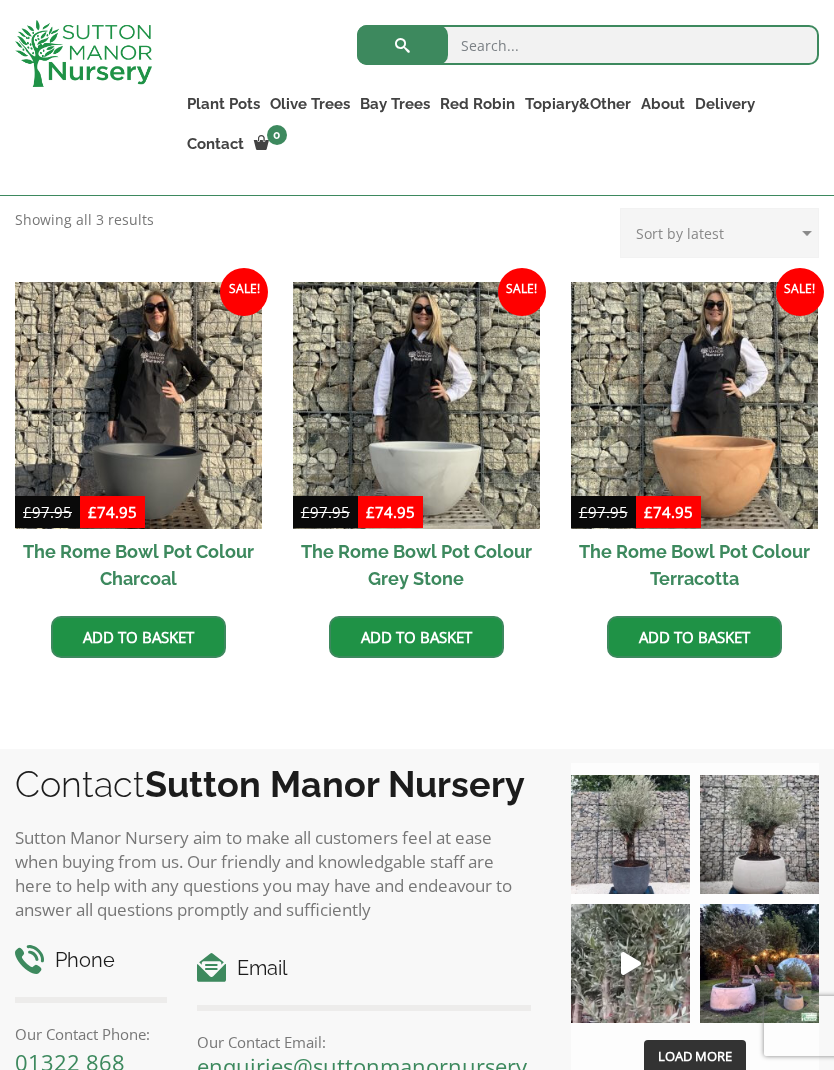 click at bounding box center (694, 405) 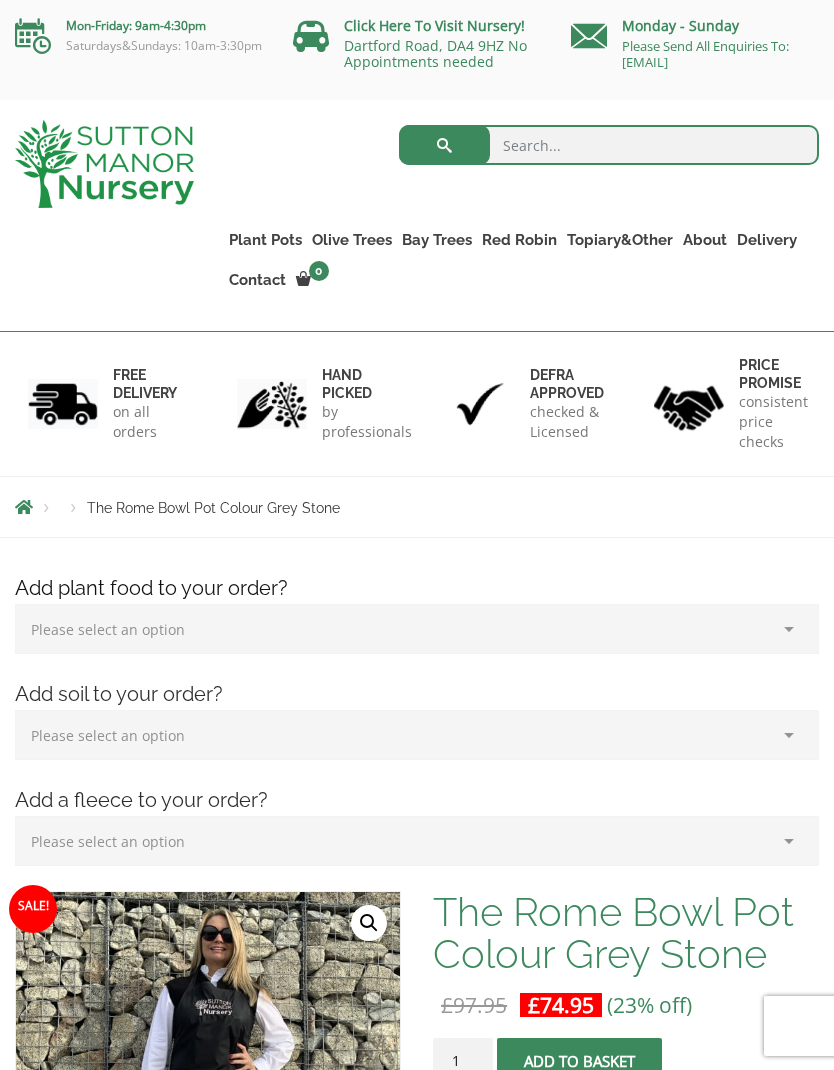 scroll, scrollTop: 0, scrollLeft: 0, axis: both 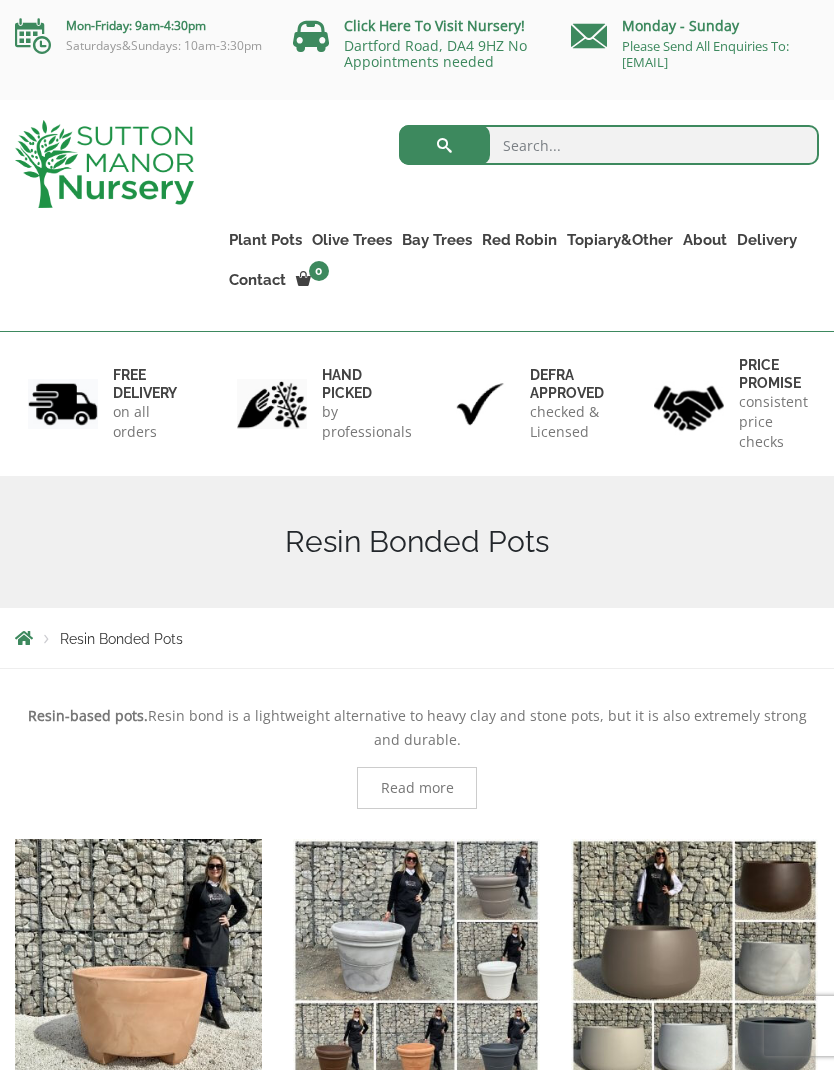 click on "Resin Bonded Pots" at bounding box center [0, 0] 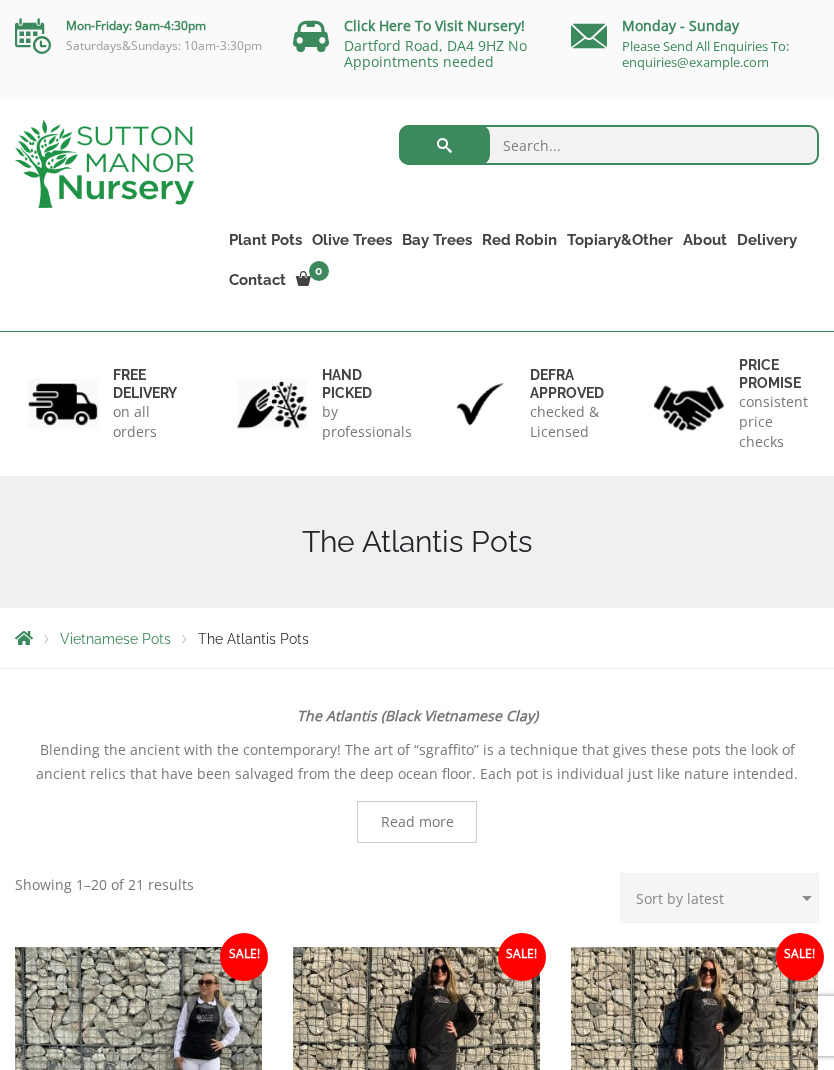 scroll, scrollTop: 0, scrollLeft: 0, axis: both 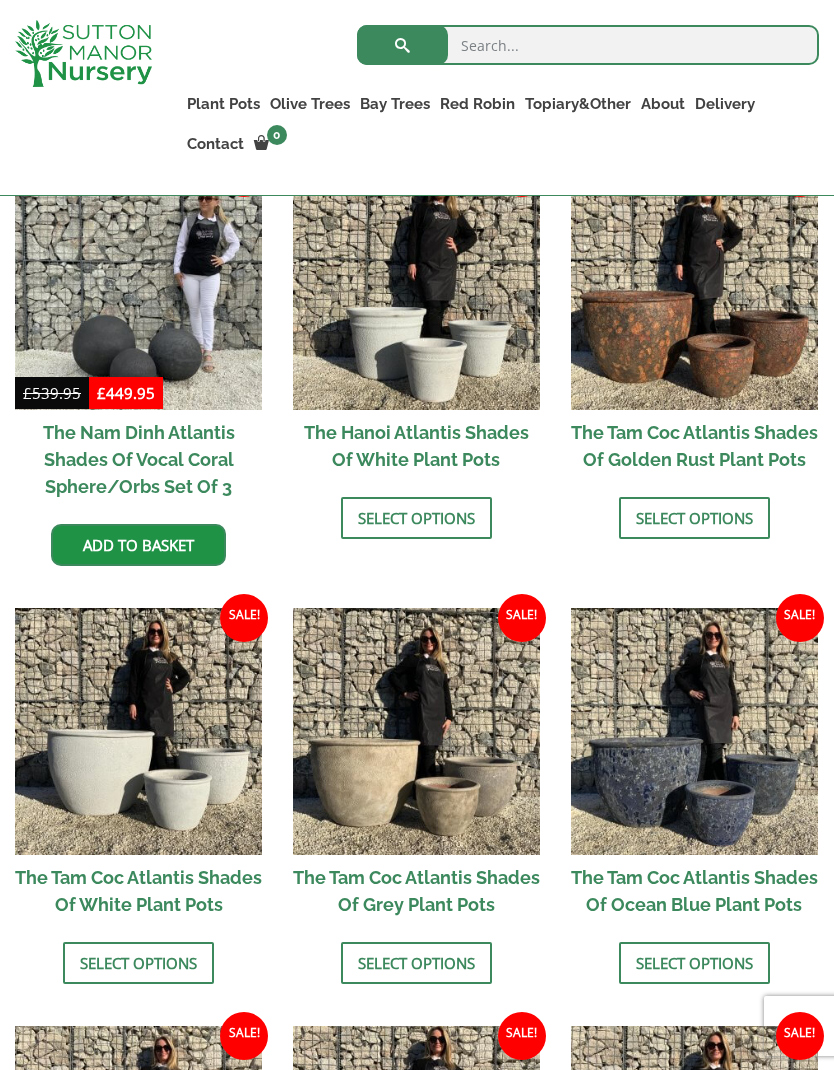 click at bounding box center (694, 286) 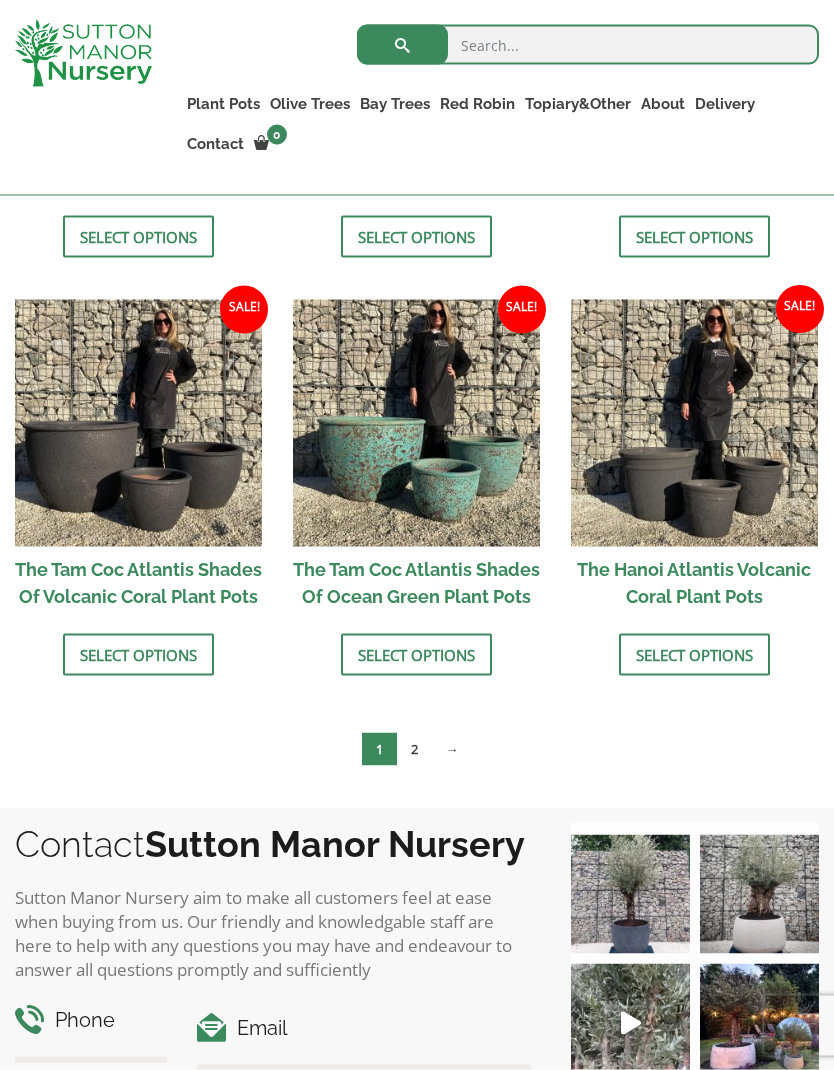 scroll, scrollTop: 1475, scrollLeft: 0, axis: vertical 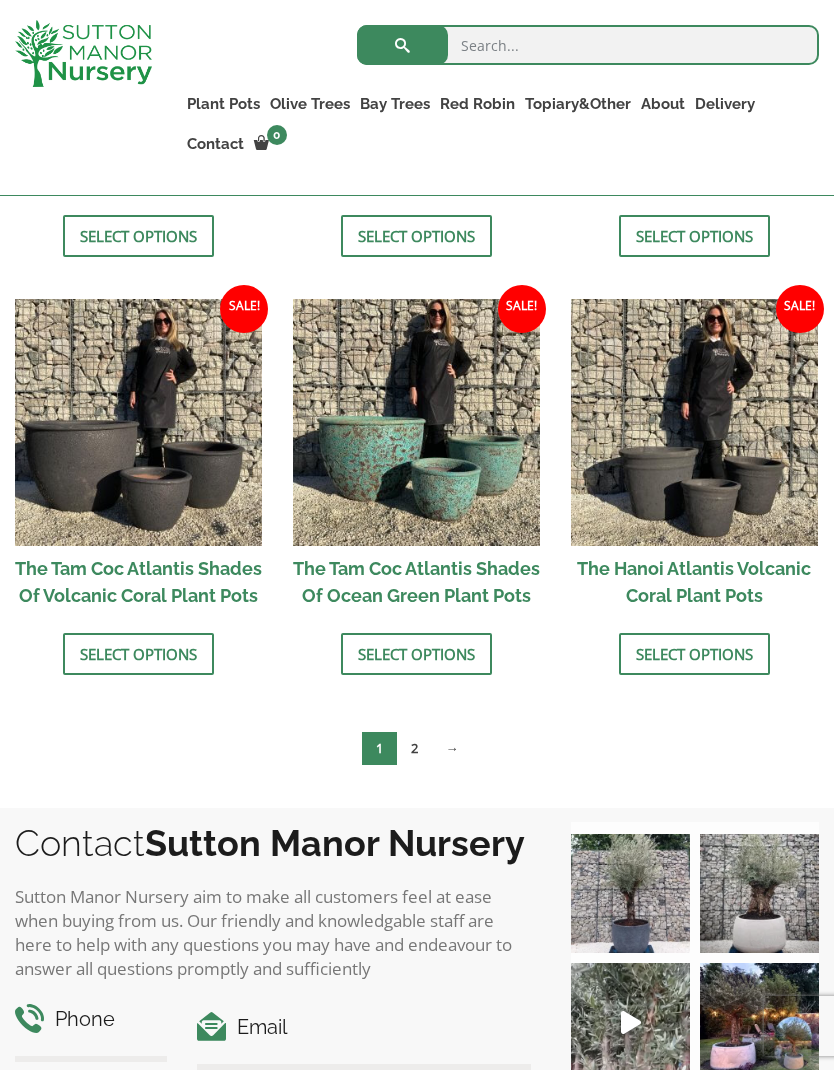click at bounding box center (138, 422) 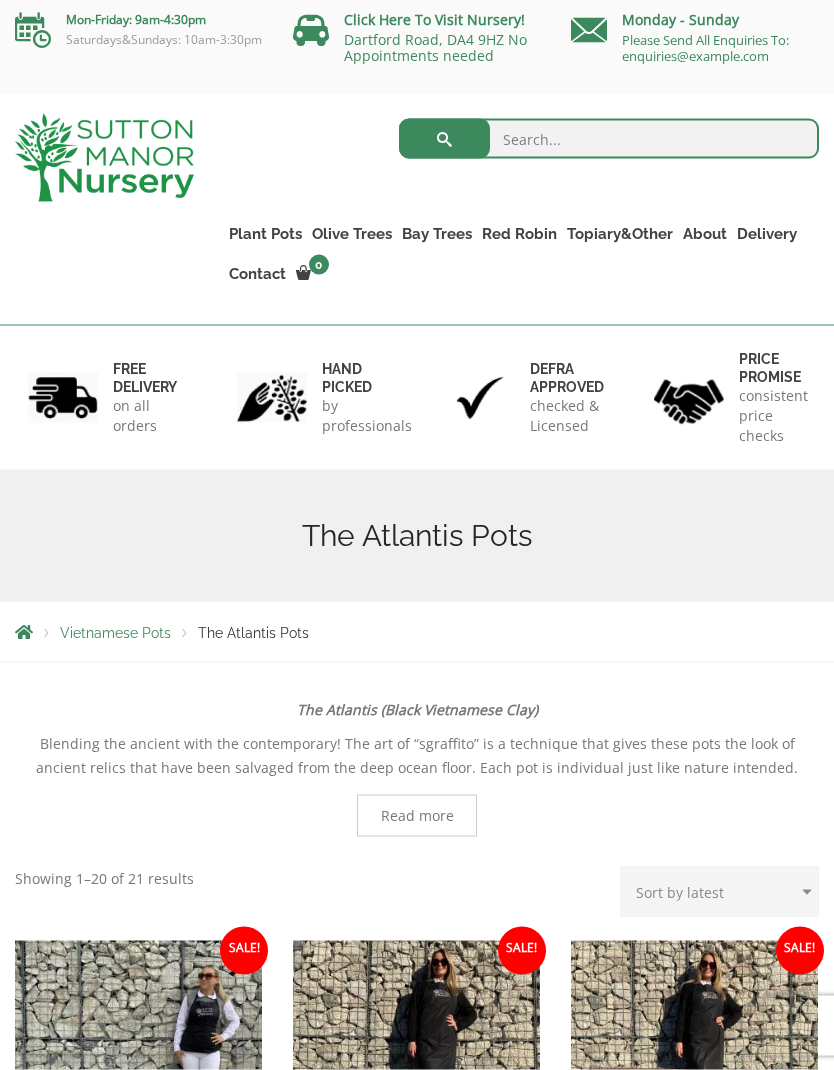 scroll, scrollTop: 7, scrollLeft: 0, axis: vertical 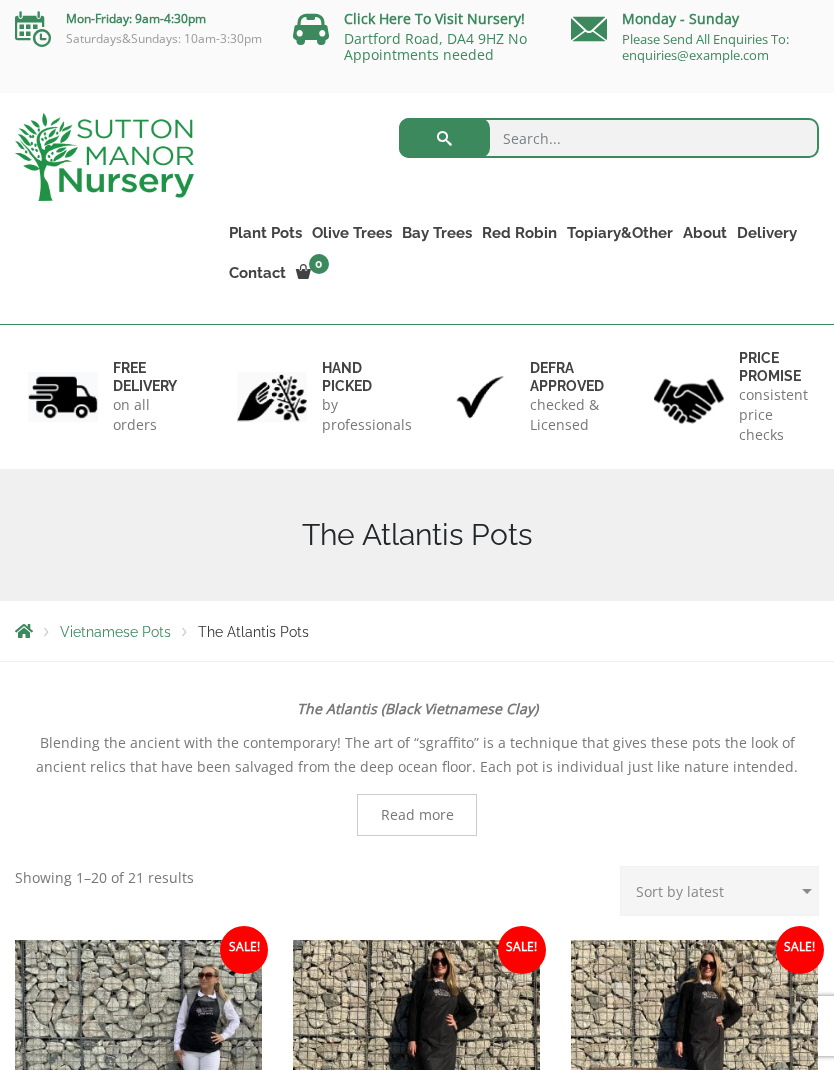 click on "The Old Stone Pots" at bounding box center [0, 0] 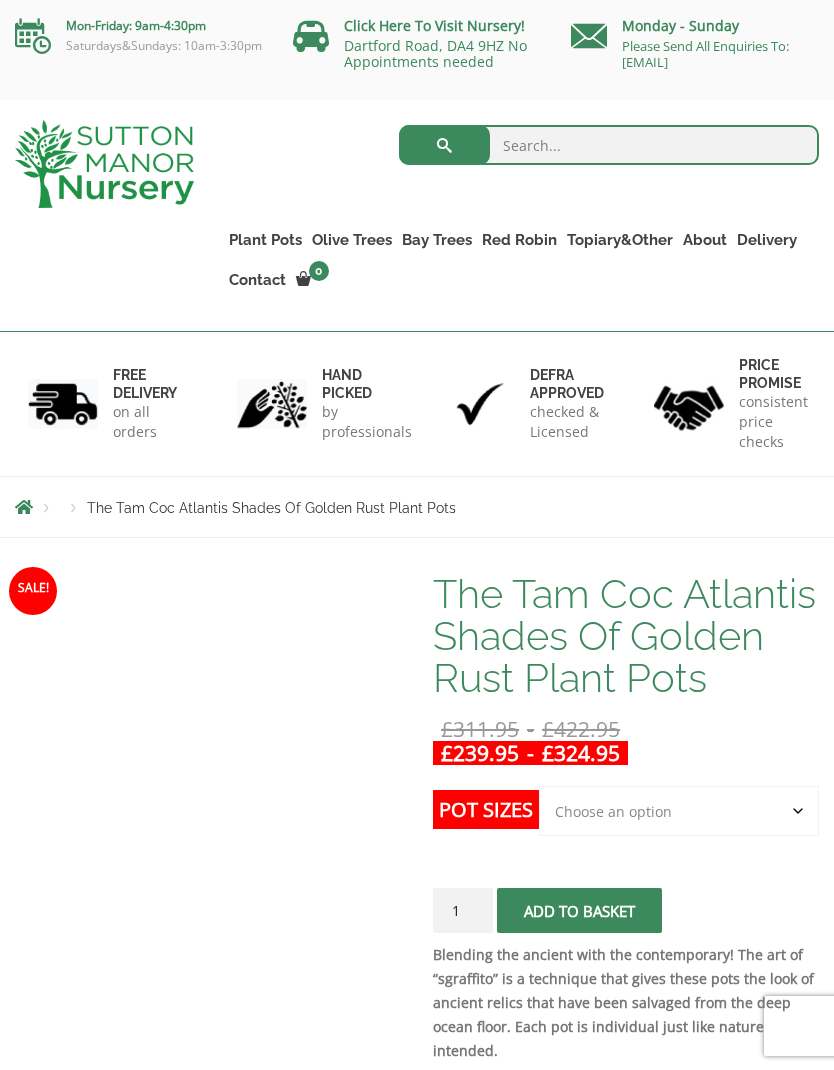 scroll, scrollTop: 0, scrollLeft: 0, axis: both 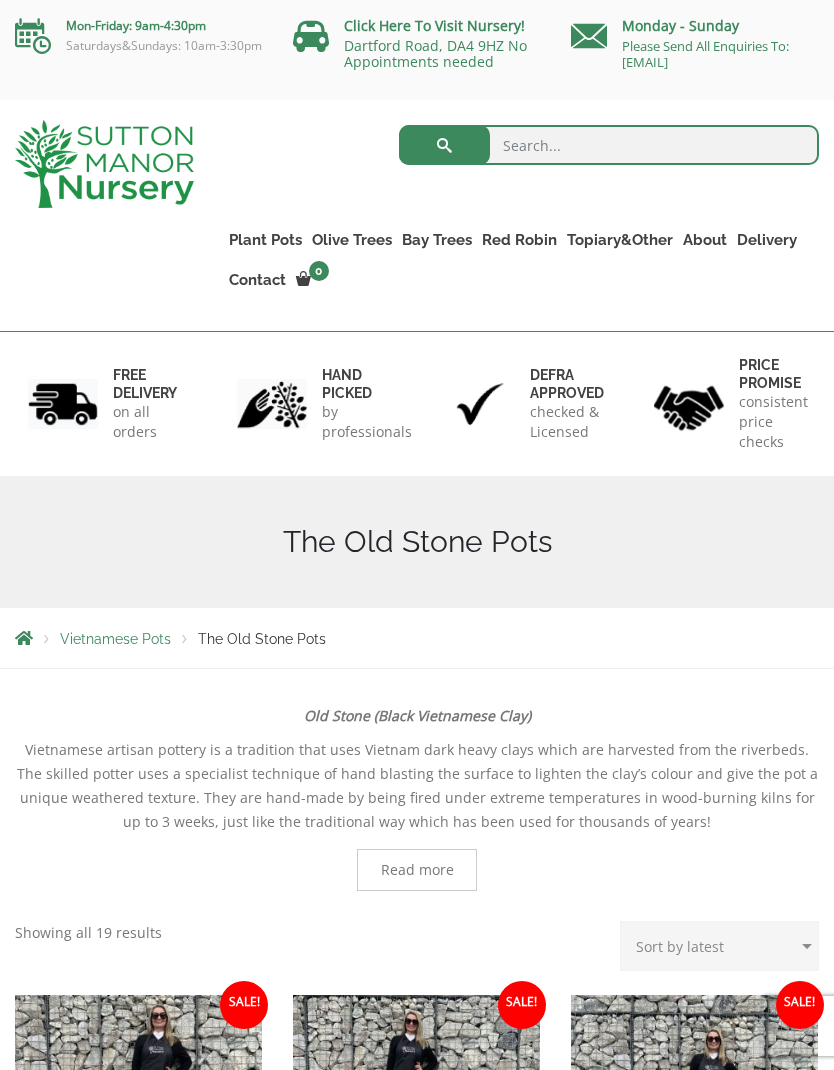 click on "The Iron Stone Pots" at bounding box center (0, 0) 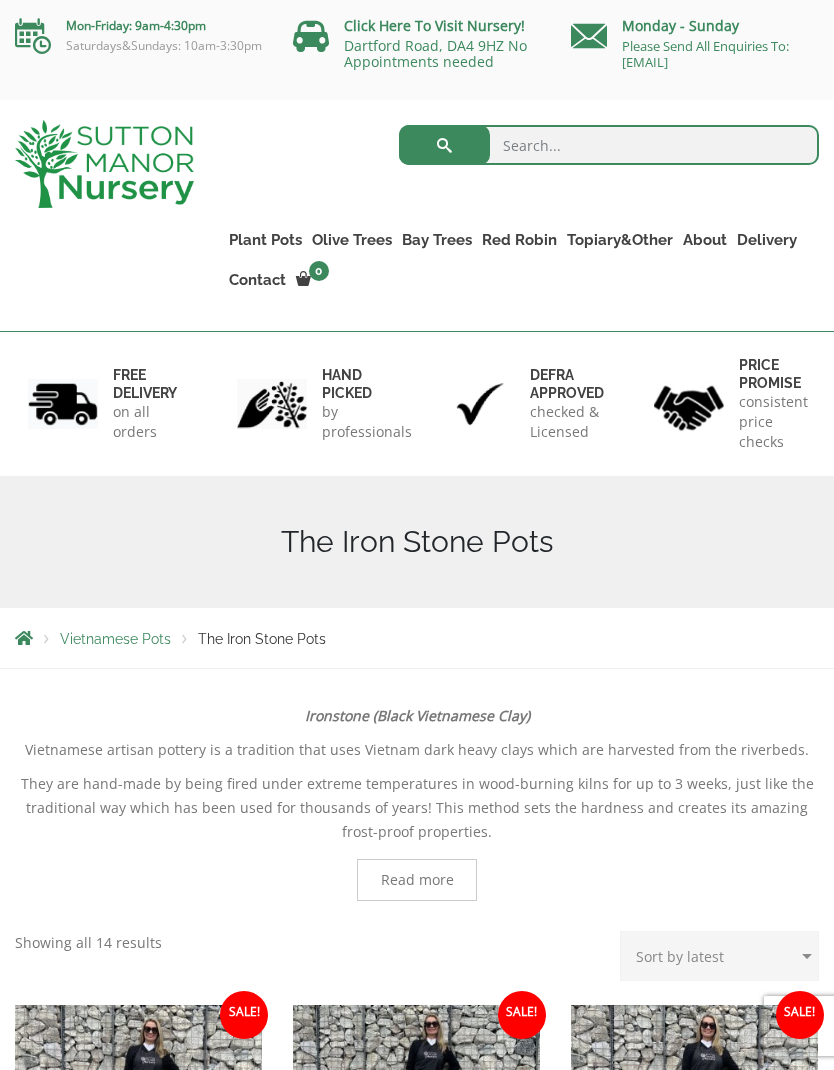 scroll, scrollTop: 0, scrollLeft: 0, axis: both 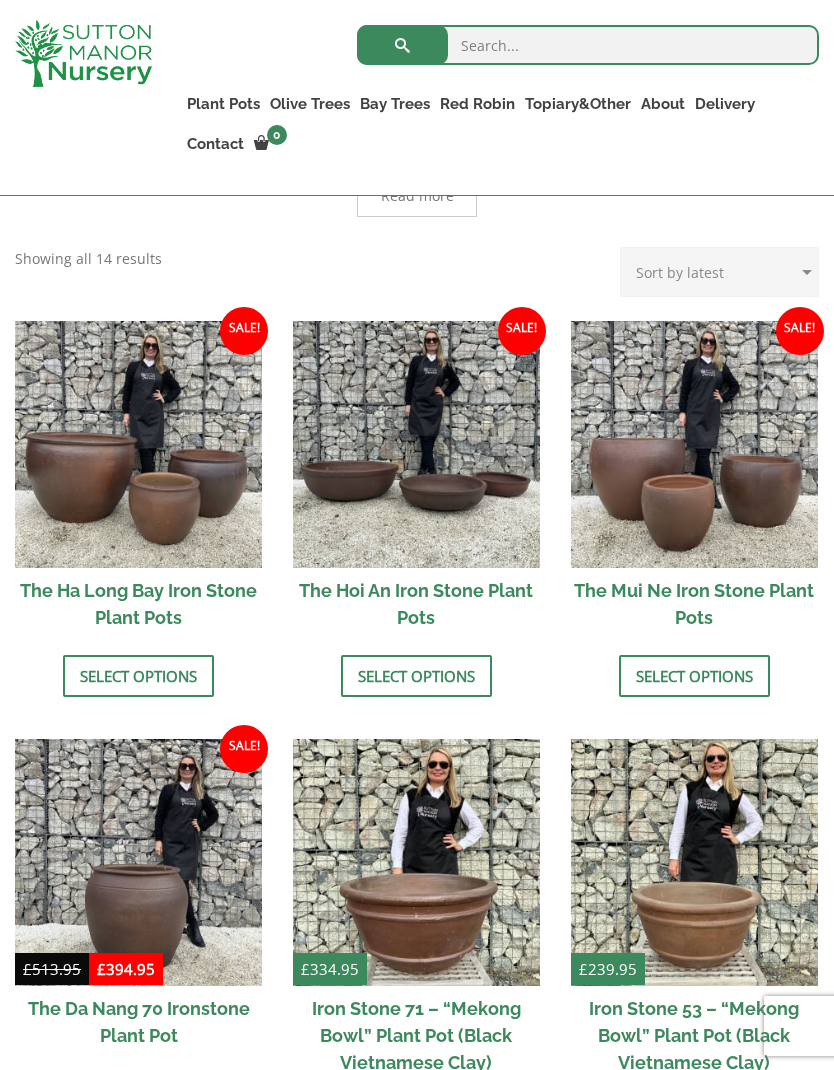 click at bounding box center (416, 444) 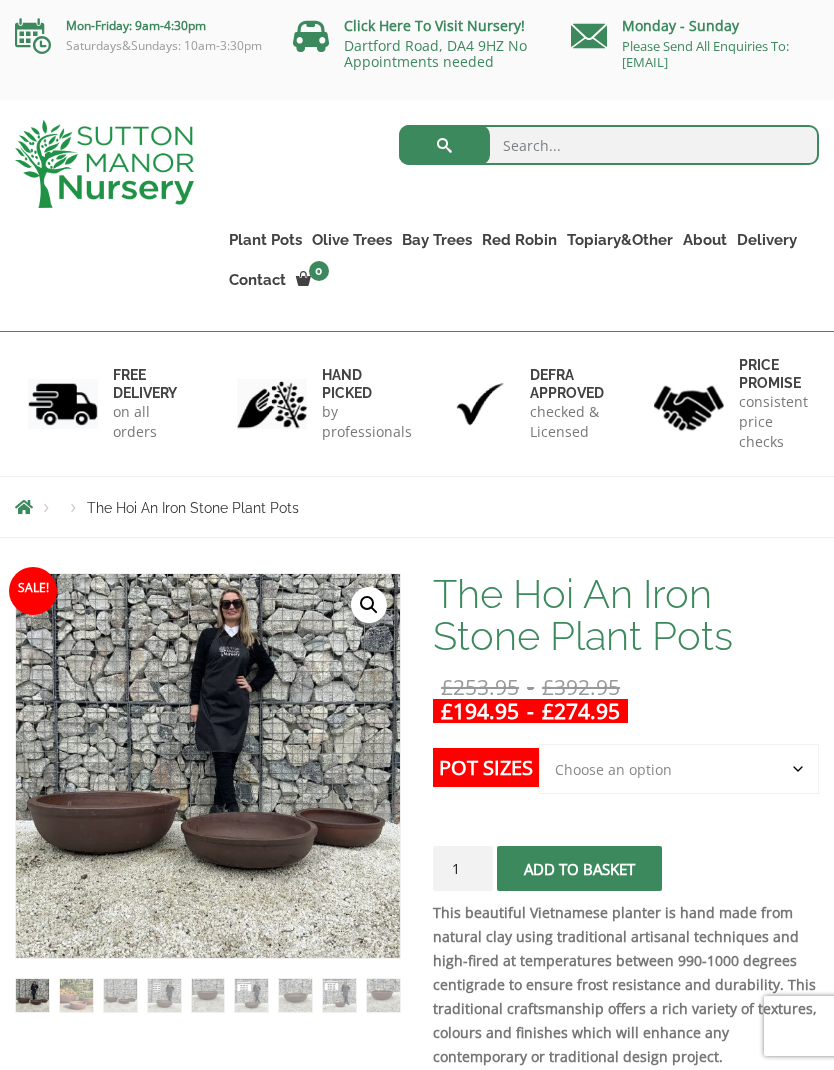 scroll, scrollTop: 0, scrollLeft: 0, axis: both 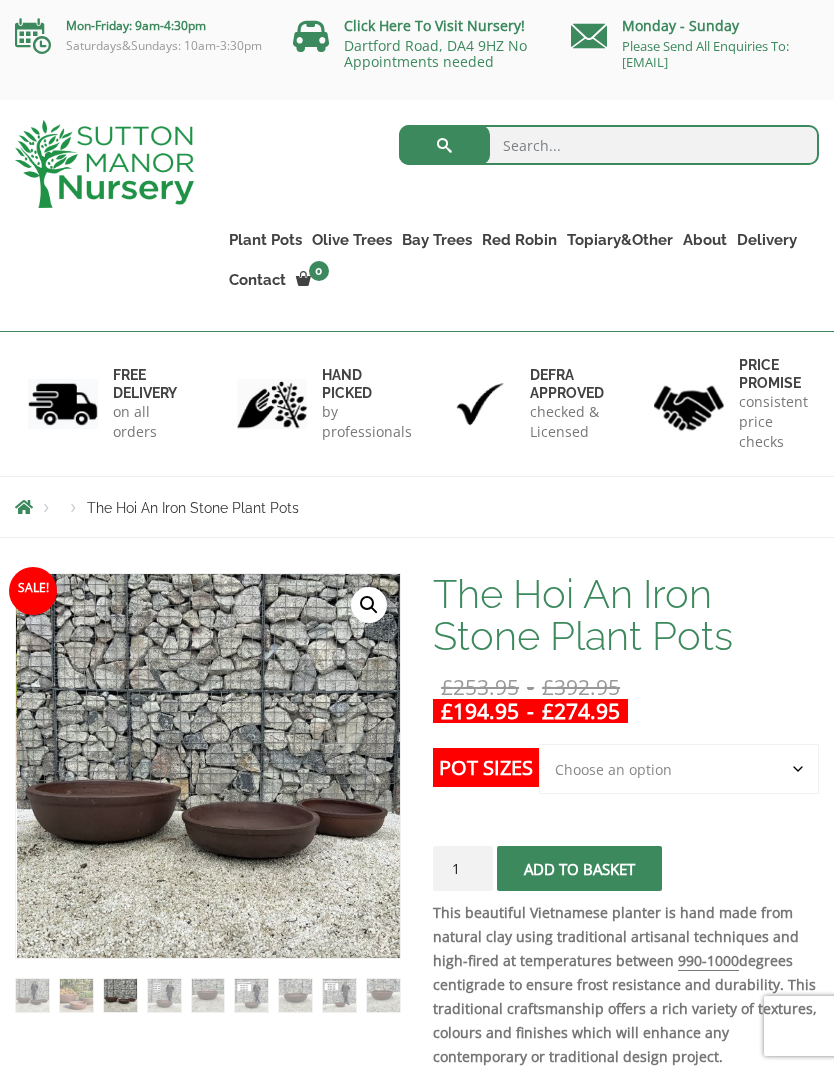 click on "Fibre Clay Pots" at bounding box center (0, 0) 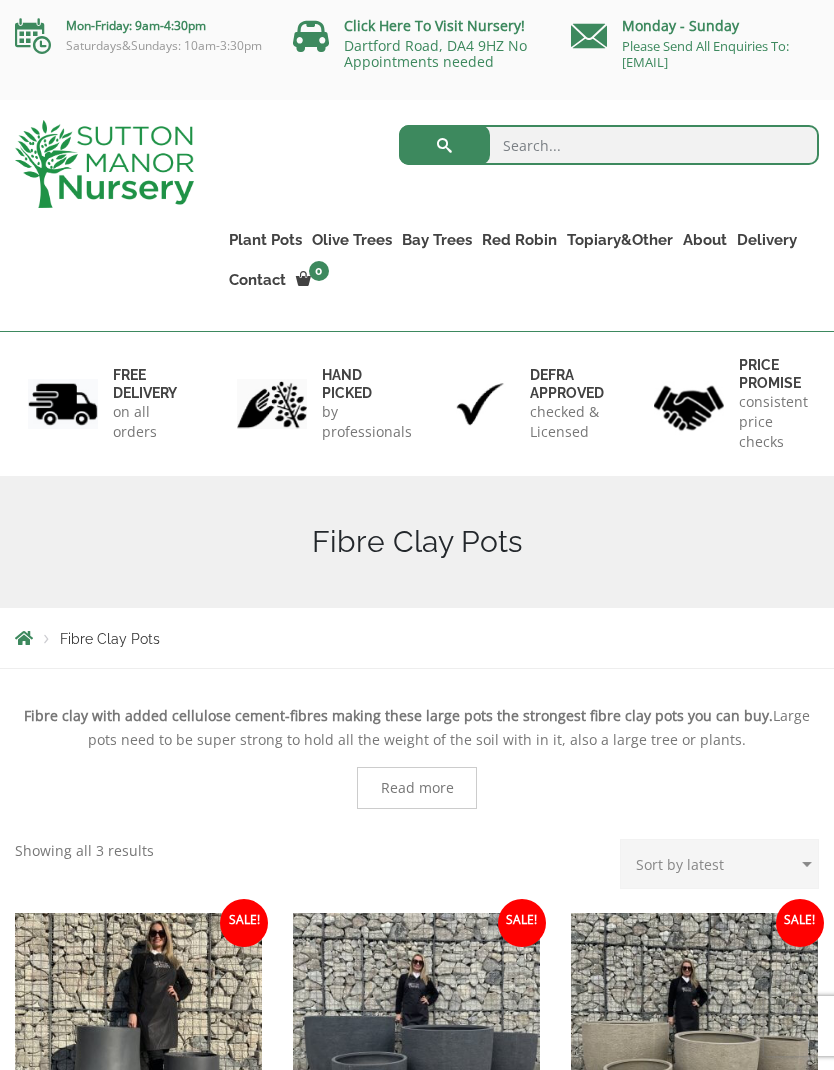 scroll, scrollTop: 0, scrollLeft: 0, axis: both 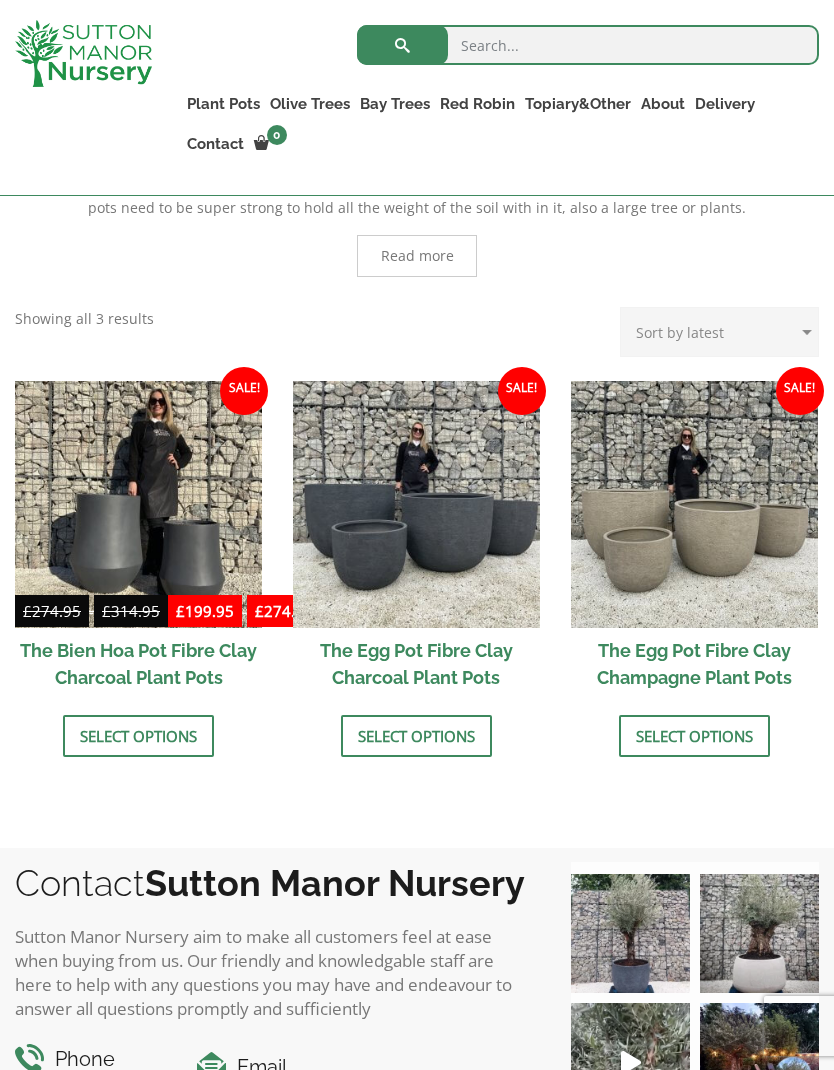 click at bounding box center [694, 504] 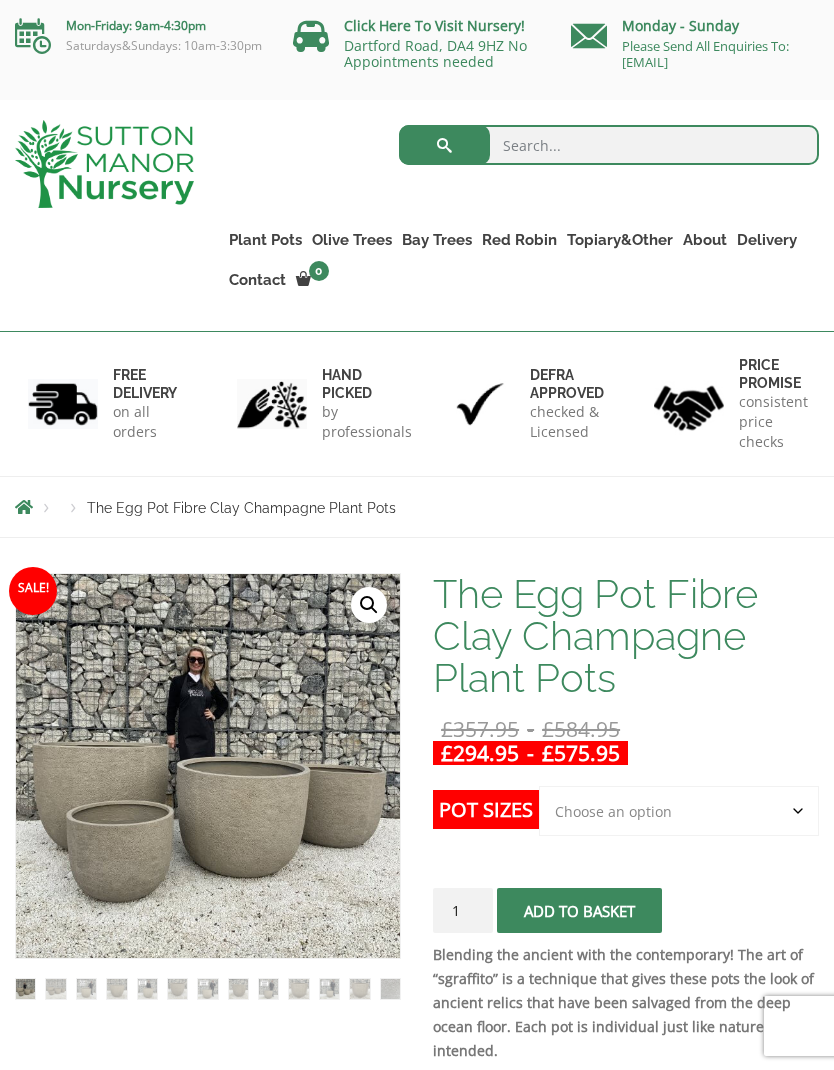 scroll, scrollTop: 0, scrollLeft: 0, axis: both 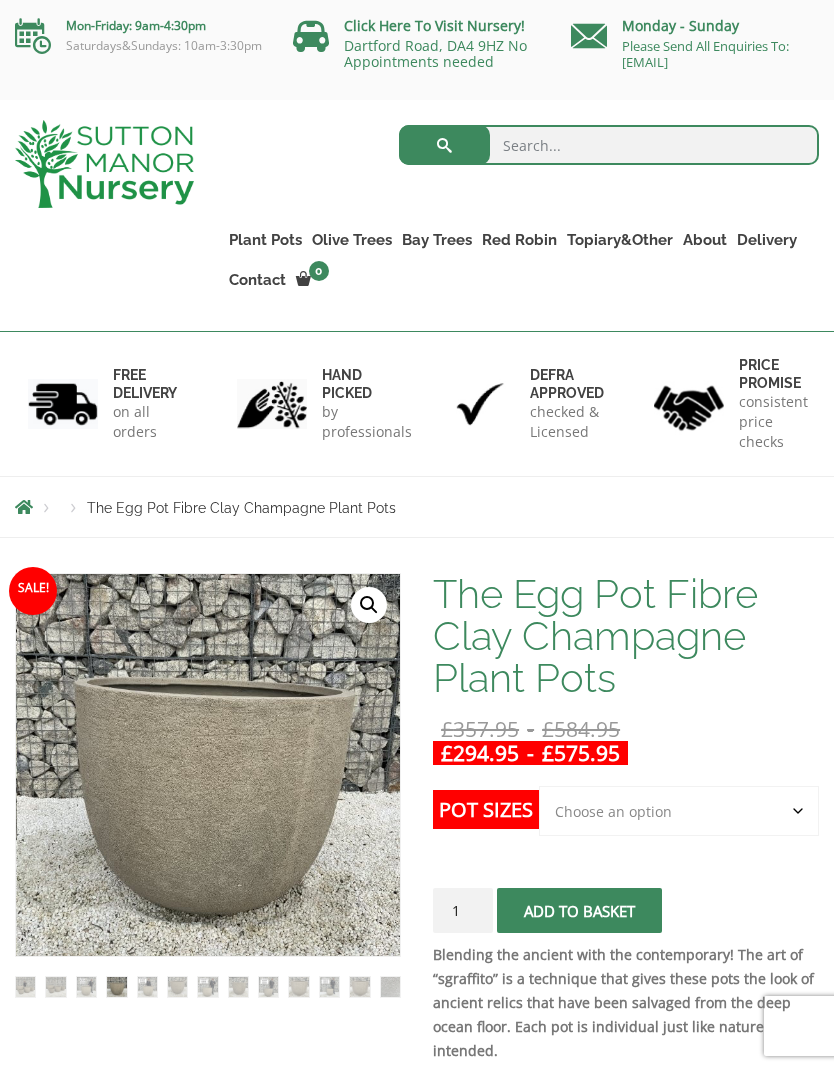 click on "Vietnamese Pots" at bounding box center (0, 0) 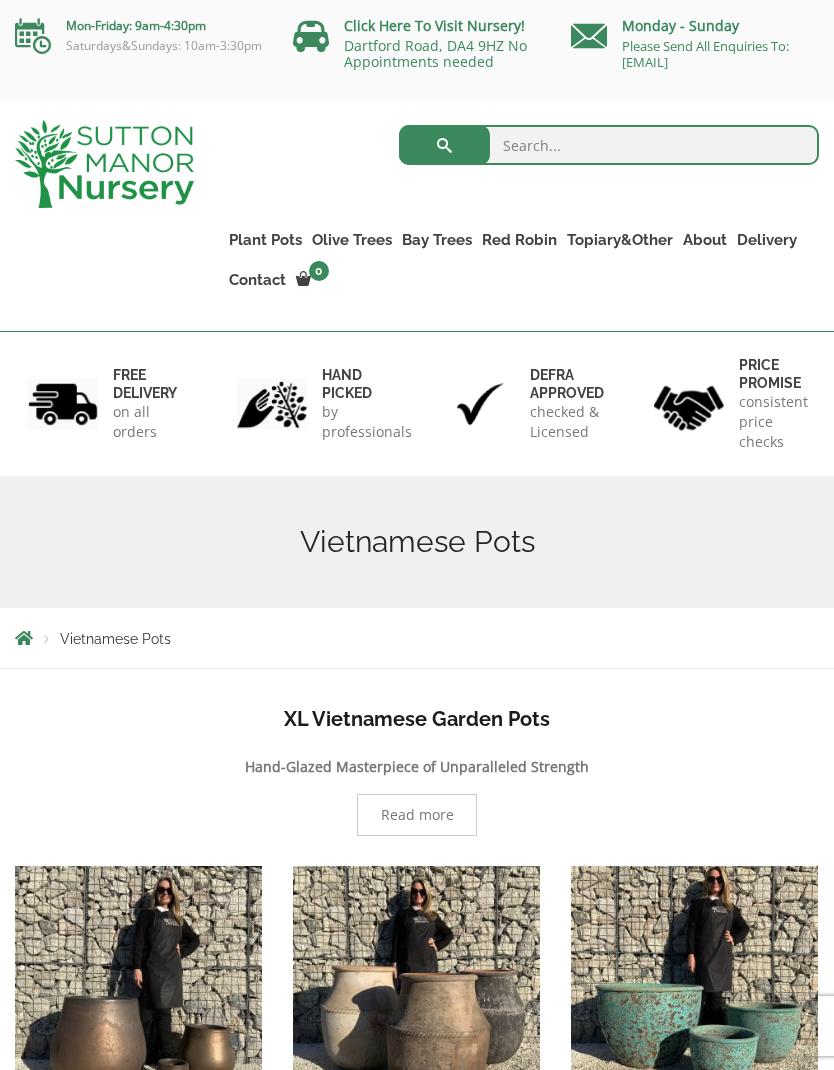scroll, scrollTop: 0, scrollLeft: 0, axis: both 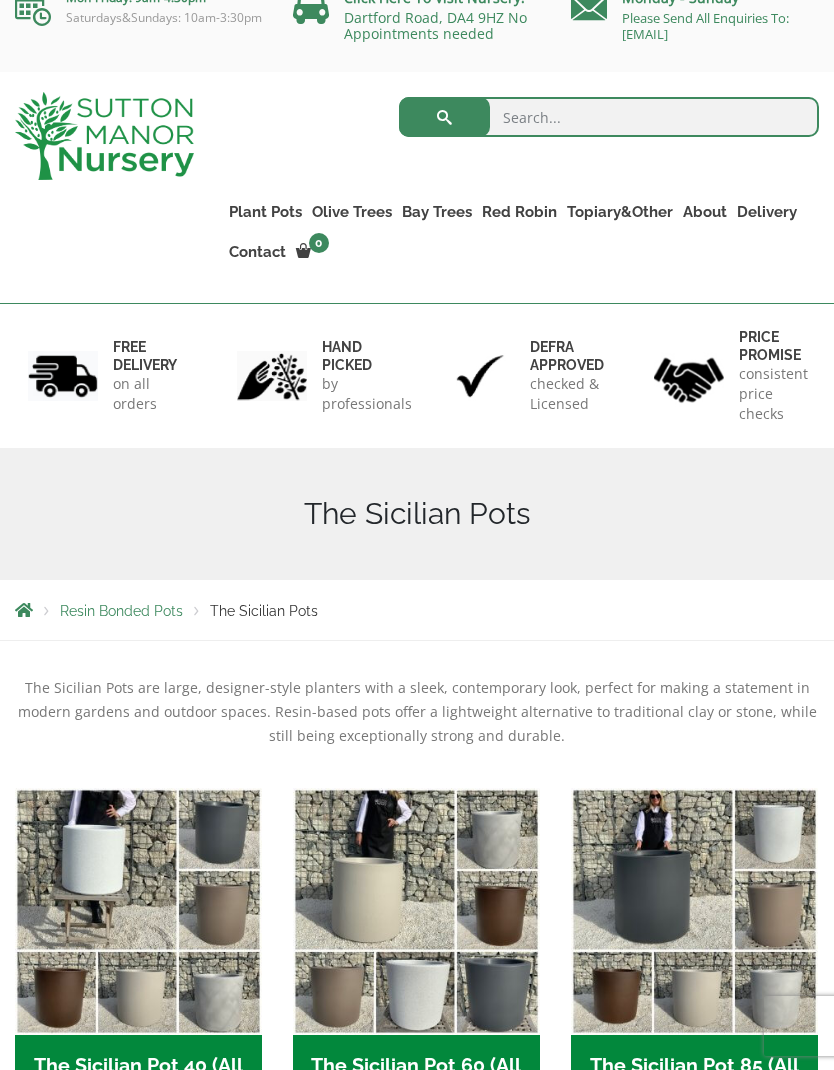 click on "Resin Bonded Pots" at bounding box center (0, 0) 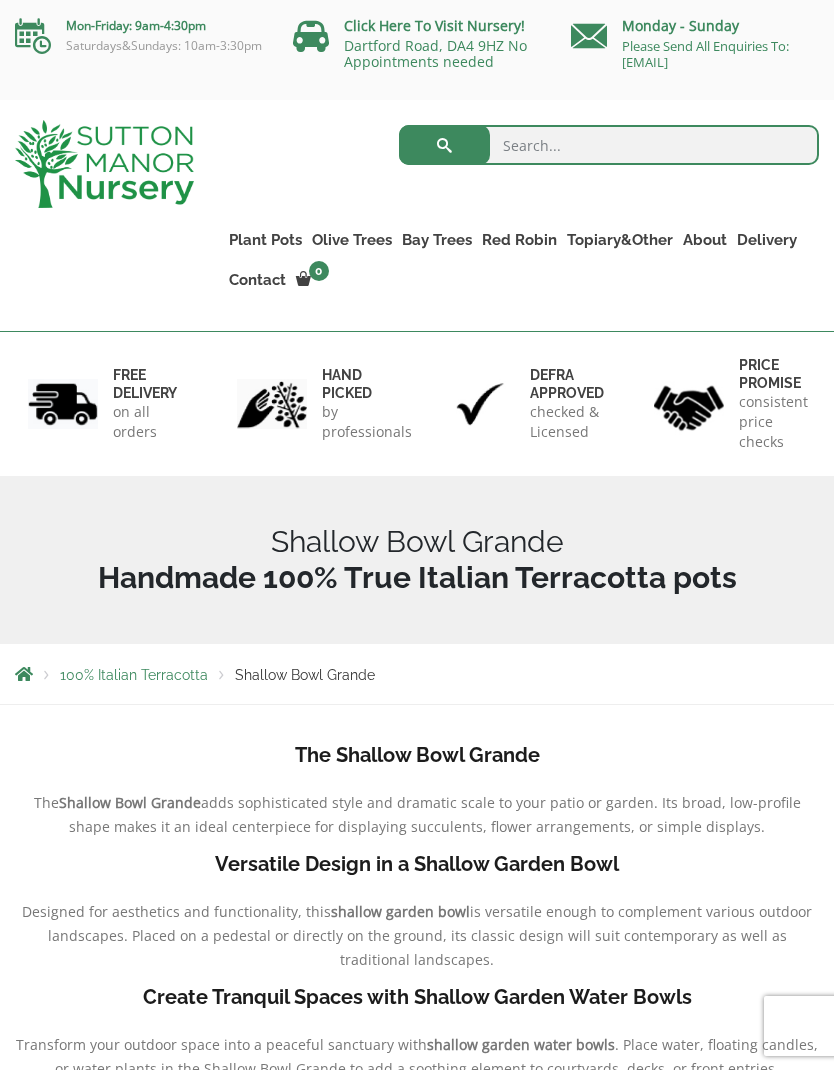 scroll, scrollTop: 0, scrollLeft: 0, axis: both 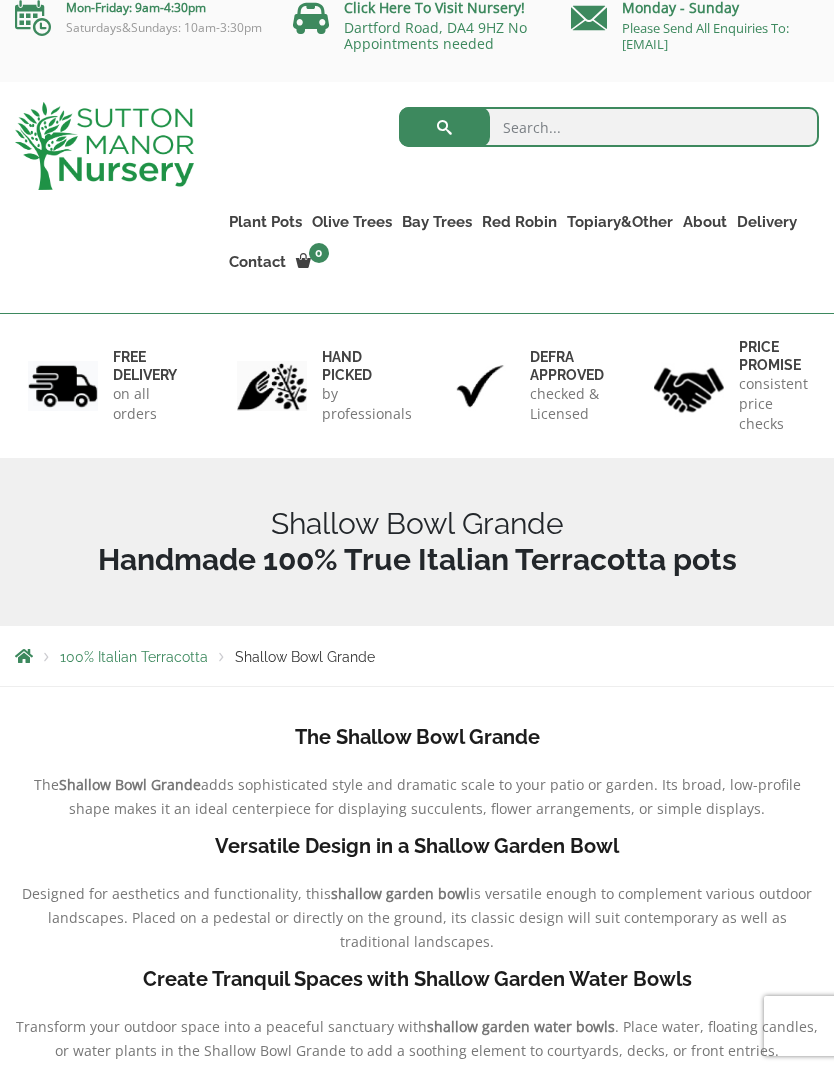 click on "Rolled Rim Classico" at bounding box center (0, 0) 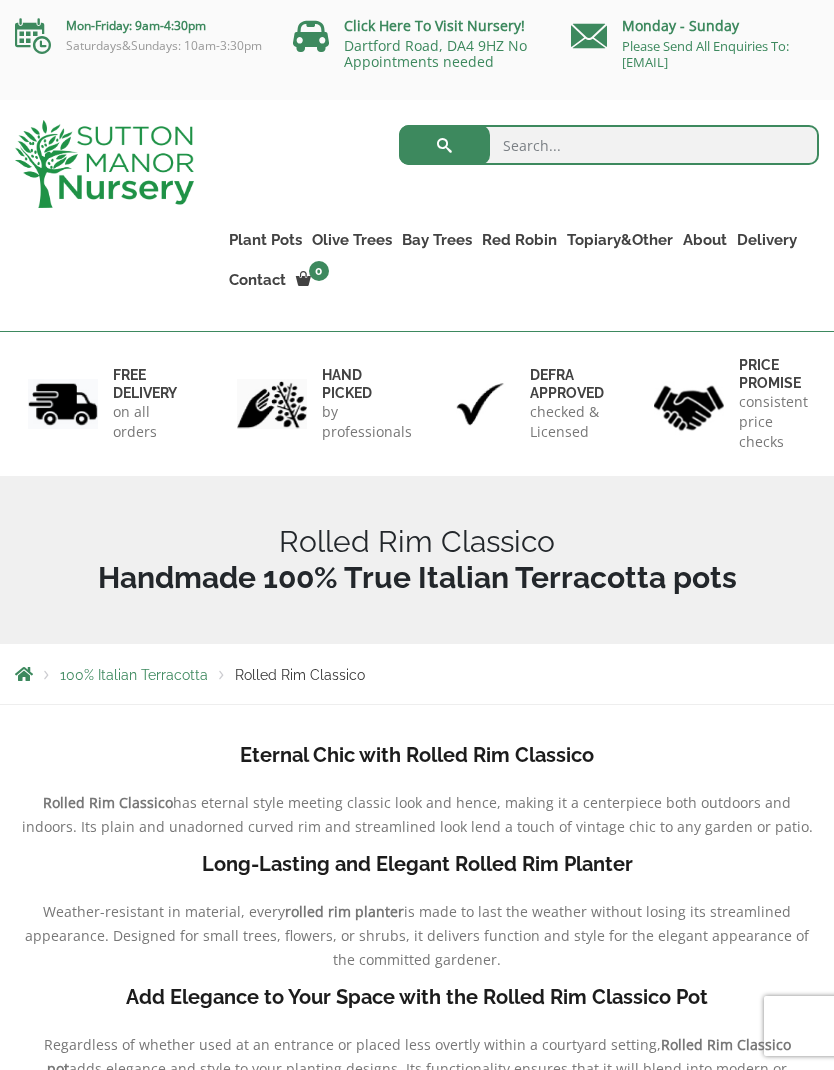 scroll, scrollTop: 0, scrollLeft: 0, axis: both 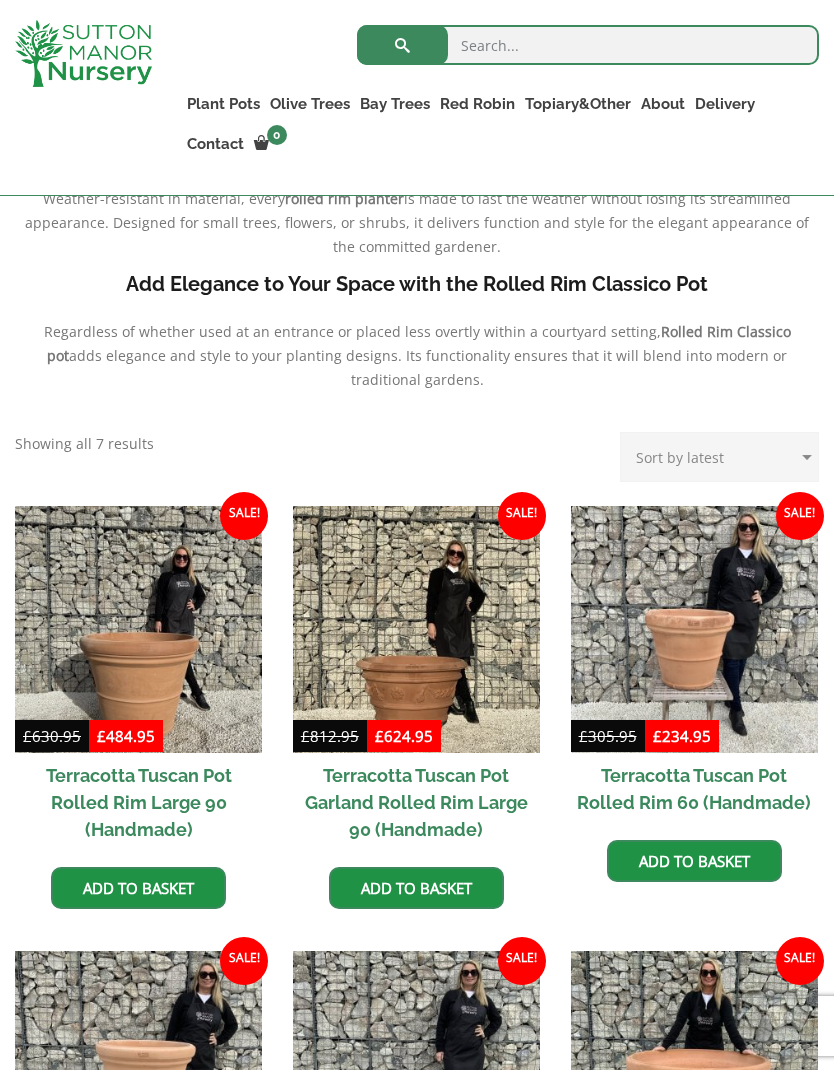 click on "Bay Trees" at bounding box center (395, 104) 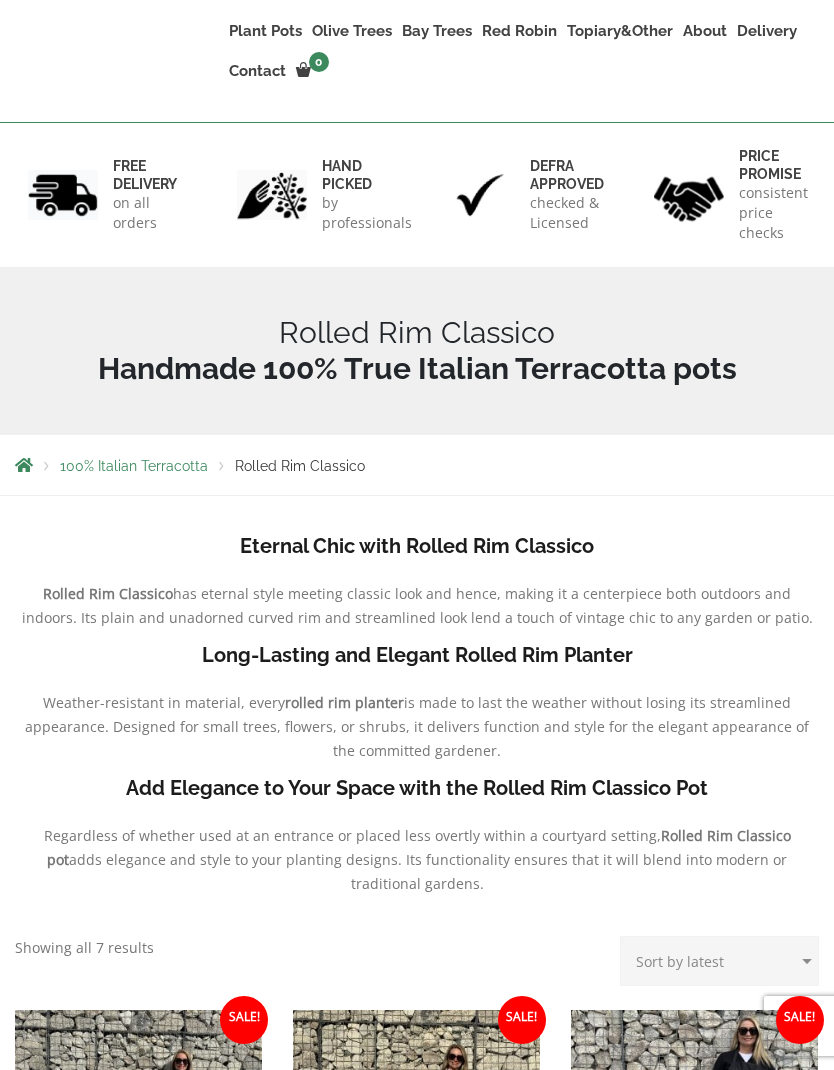 scroll, scrollTop: 0, scrollLeft: 0, axis: both 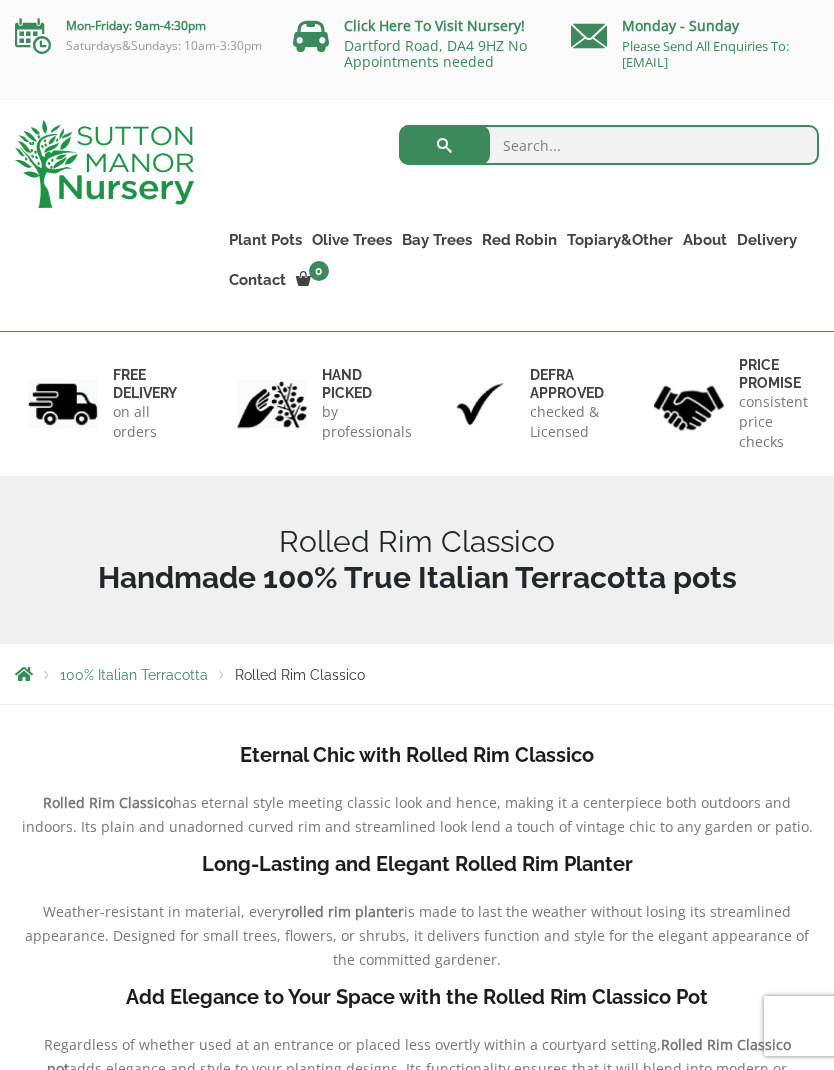click on "Palm Trees
Yucca Rostrata
Trachycarpus Fortunei
Citrus Lemon Trees
Ilex Crenata
Laurus Nobilis Bay Trees
Ligustrum Pom Poms
Red Robins
Taxus Baccata (Yew)
Castlewellan (Cupressus)
Acers
Buxus Sempervirens
Eriobotrya" at bounding box center (0, 0) 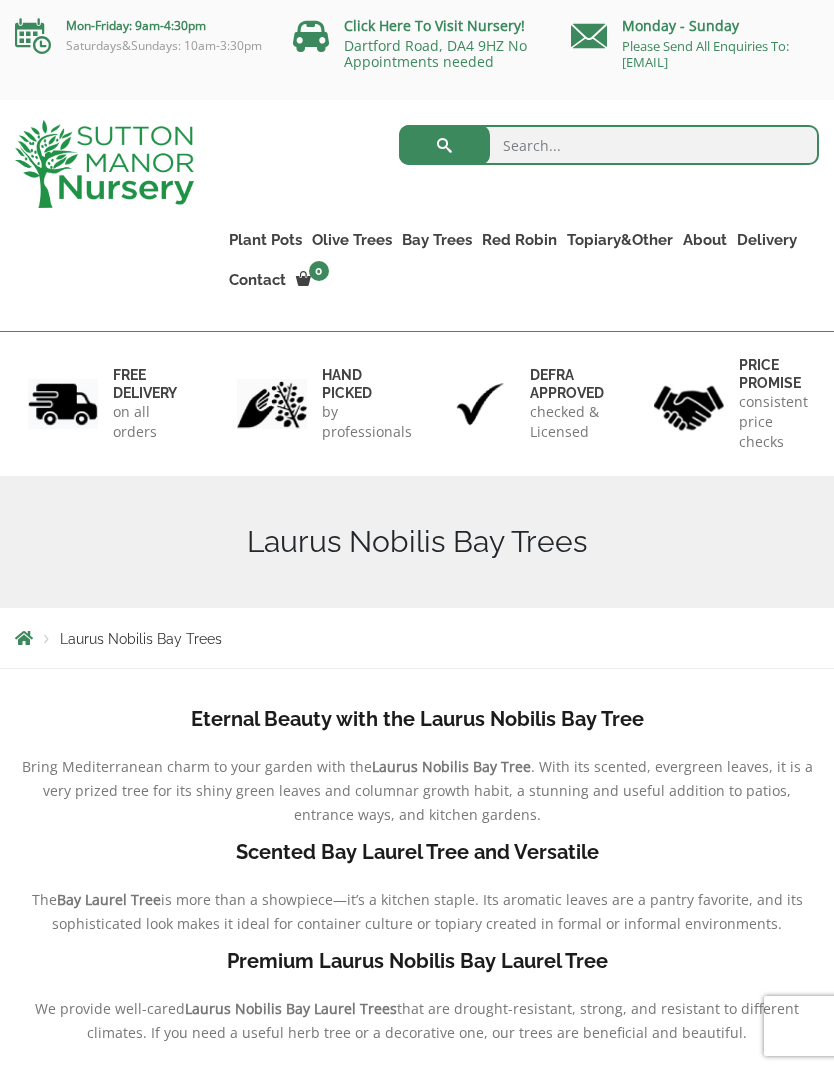 scroll, scrollTop: 0, scrollLeft: 0, axis: both 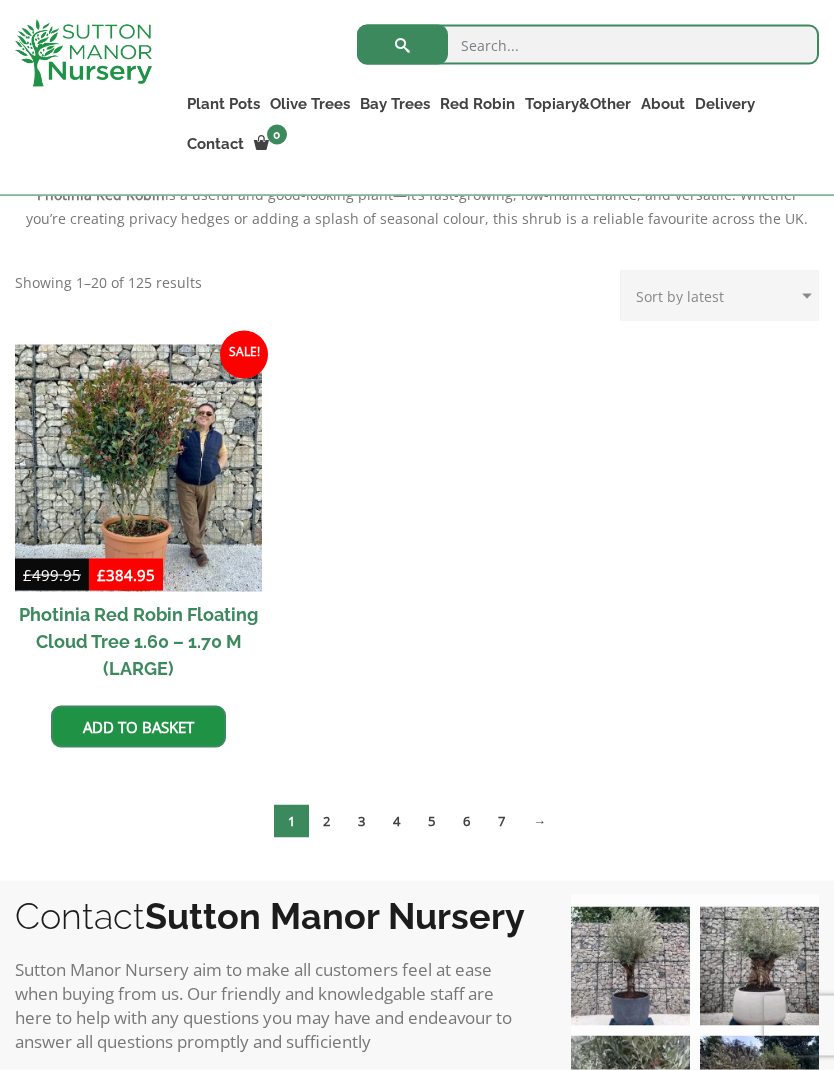 click on "2" at bounding box center (326, 821) 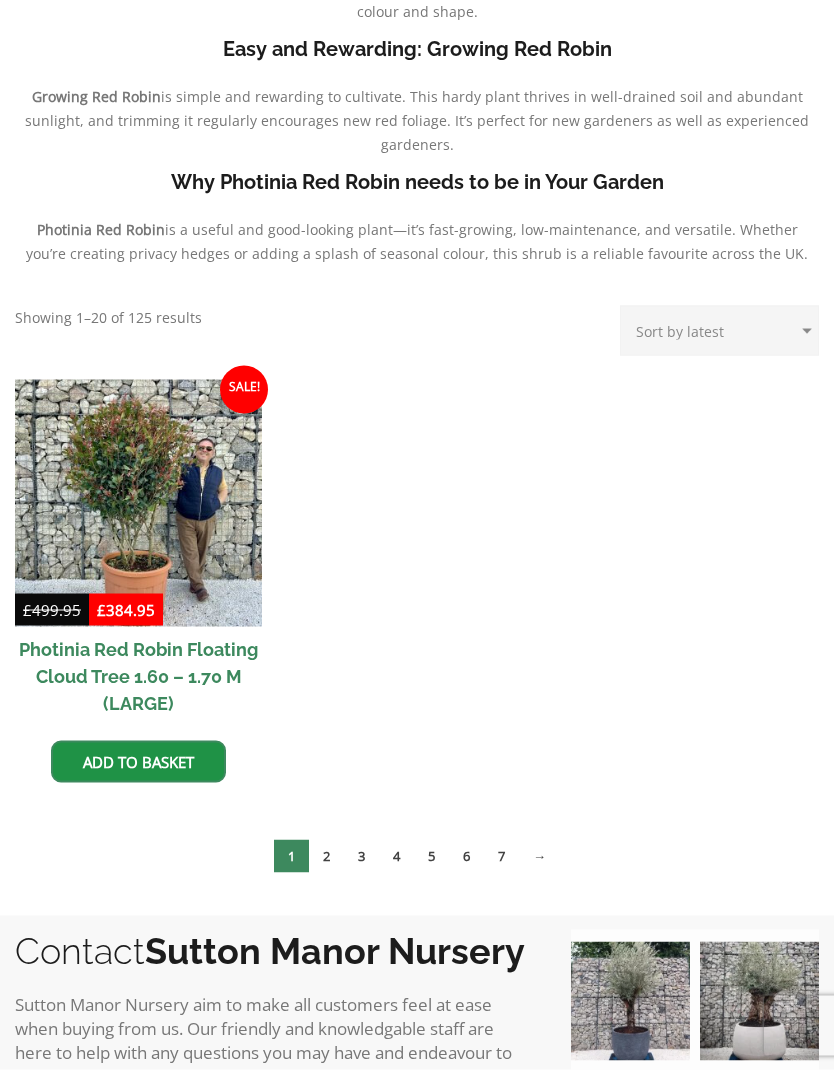 scroll, scrollTop: 883, scrollLeft: 0, axis: vertical 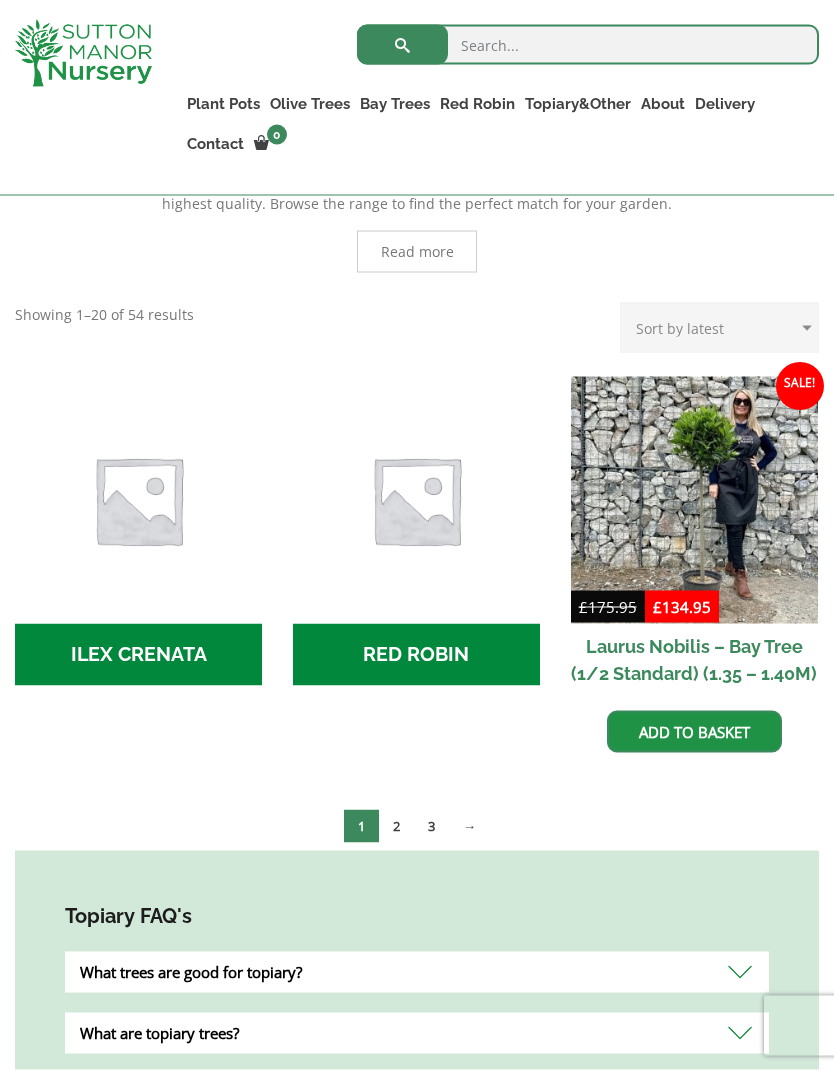 click on "ILEX CRENATA  (4)" at bounding box center [138, 655] 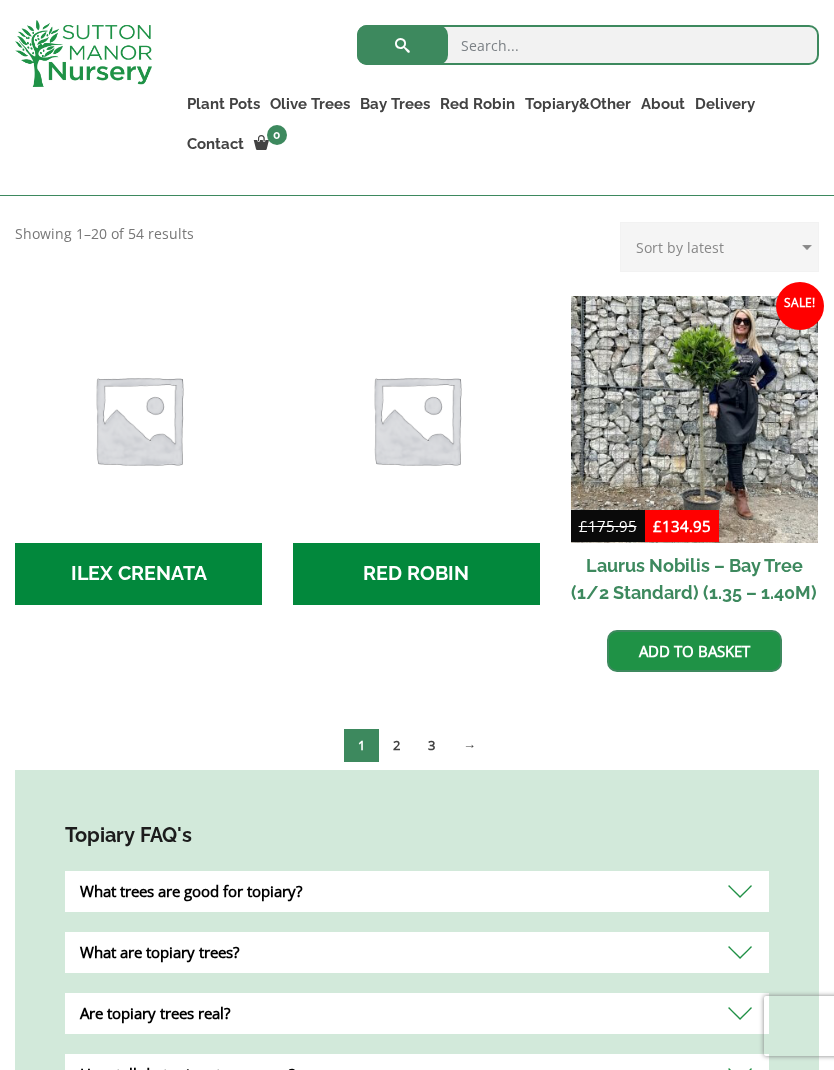 click on "2" at bounding box center [396, 745] 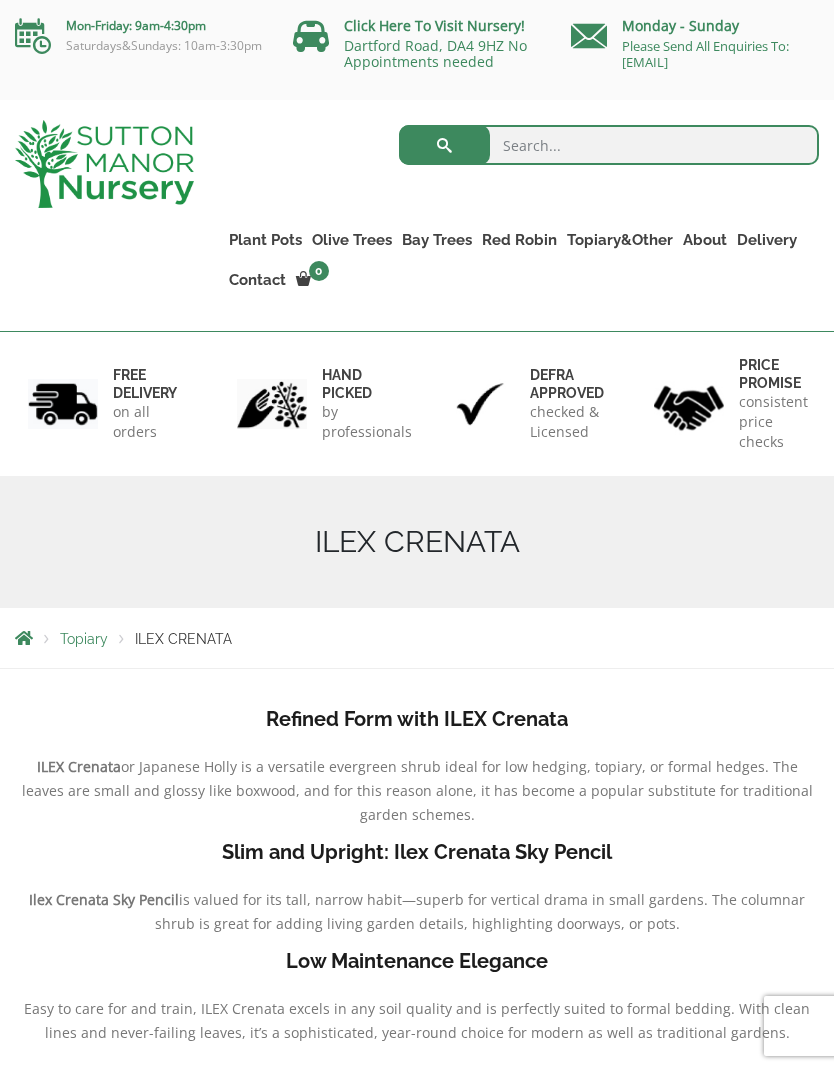 scroll, scrollTop: 0, scrollLeft: 0, axis: both 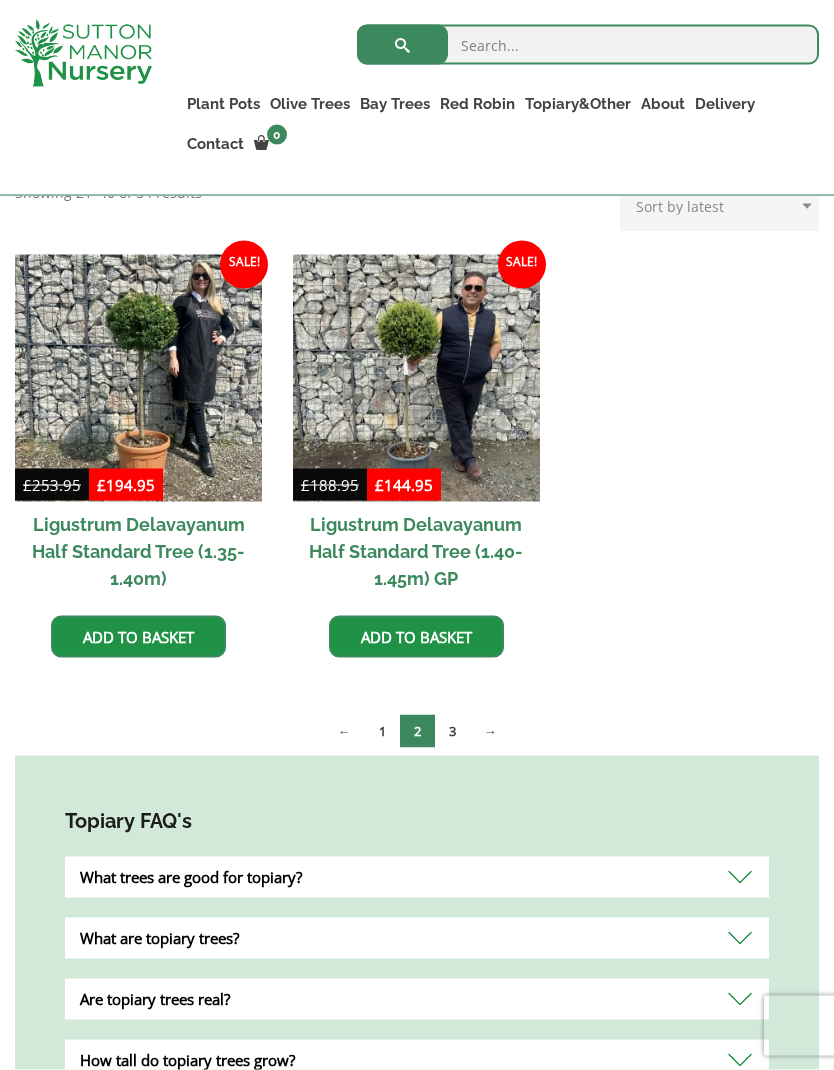 click on "3" at bounding box center (452, 731) 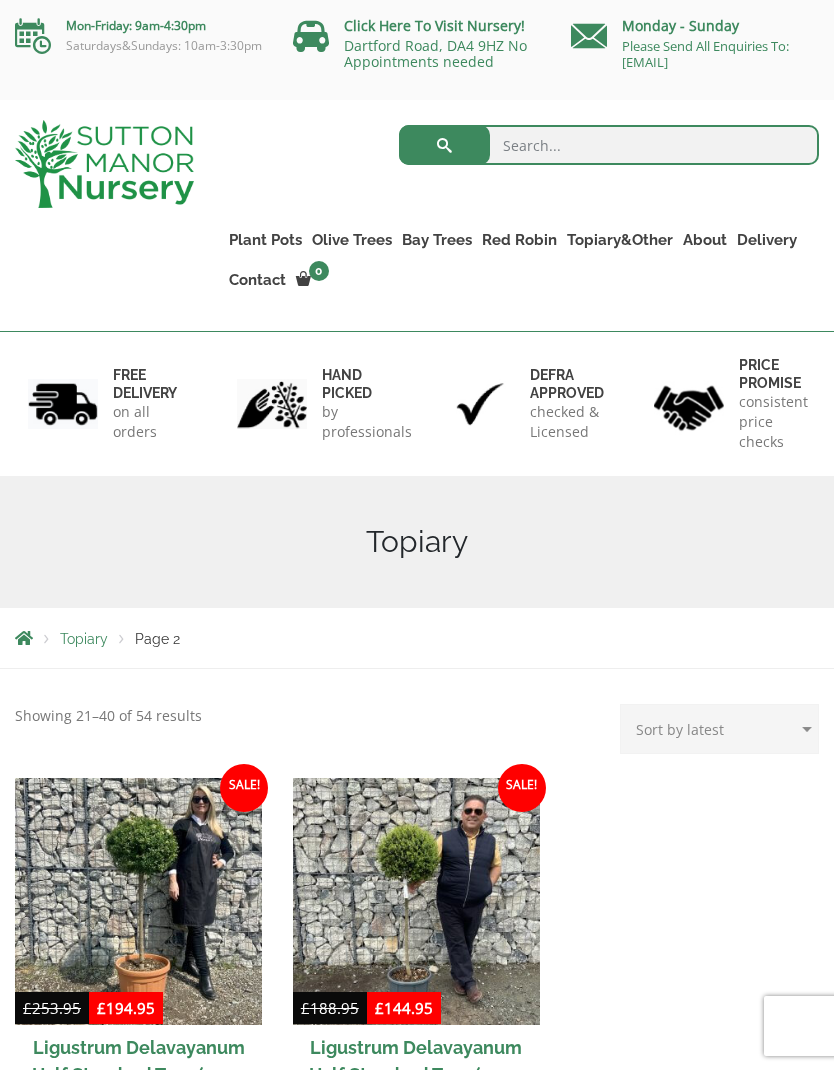 scroll, scrollTop: 22, scrollLeft: 0, axis: vertical 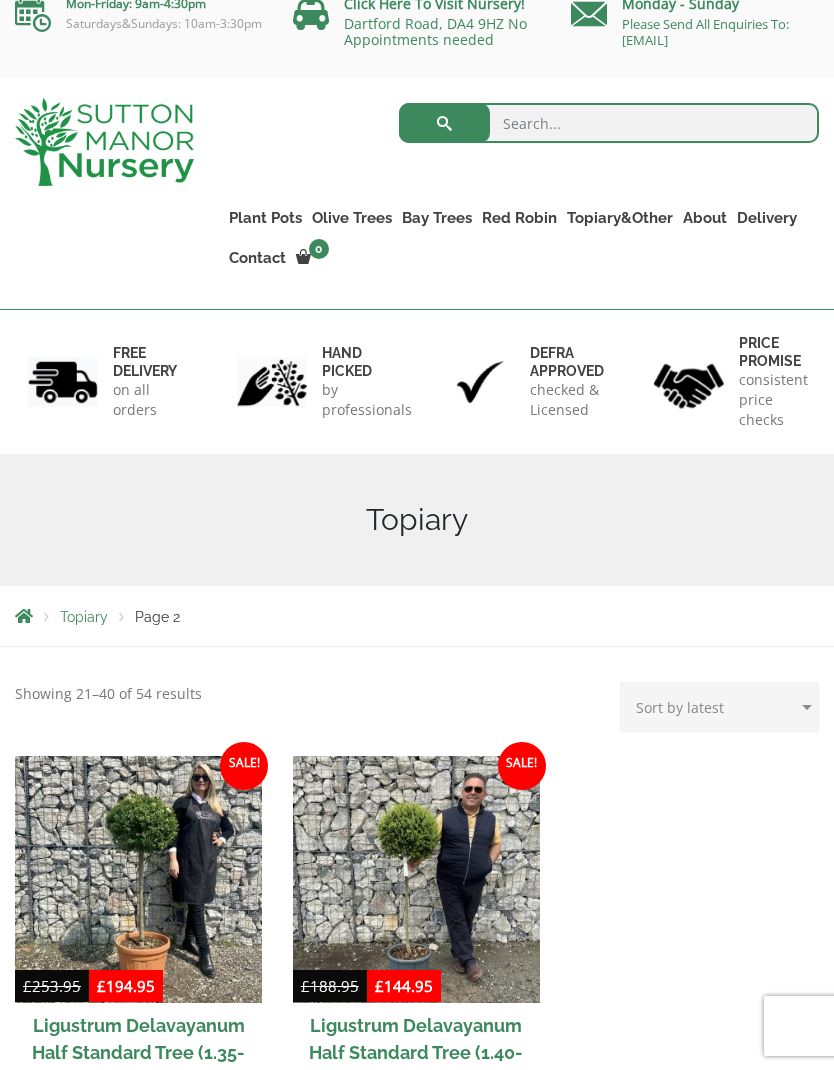 click on "Delivery" at bounding box center [767, 218] 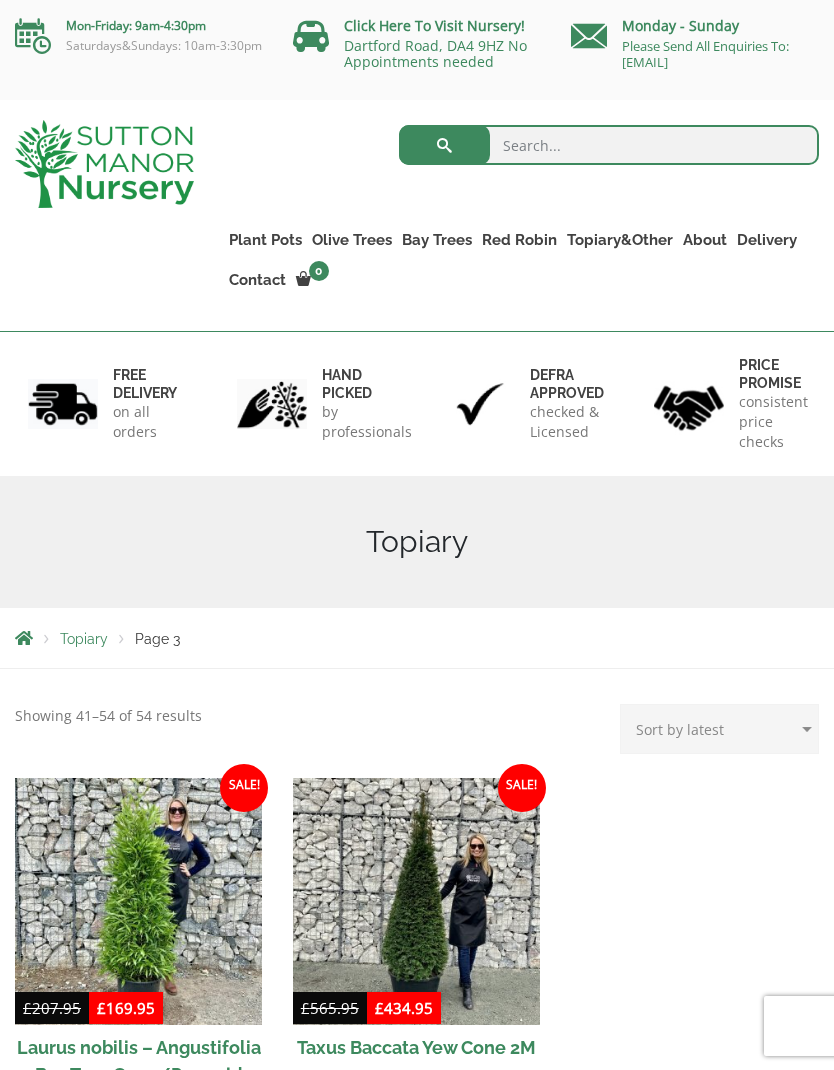 scroll, scrollTop: 38, scrollLeft: 0, axis: vertical 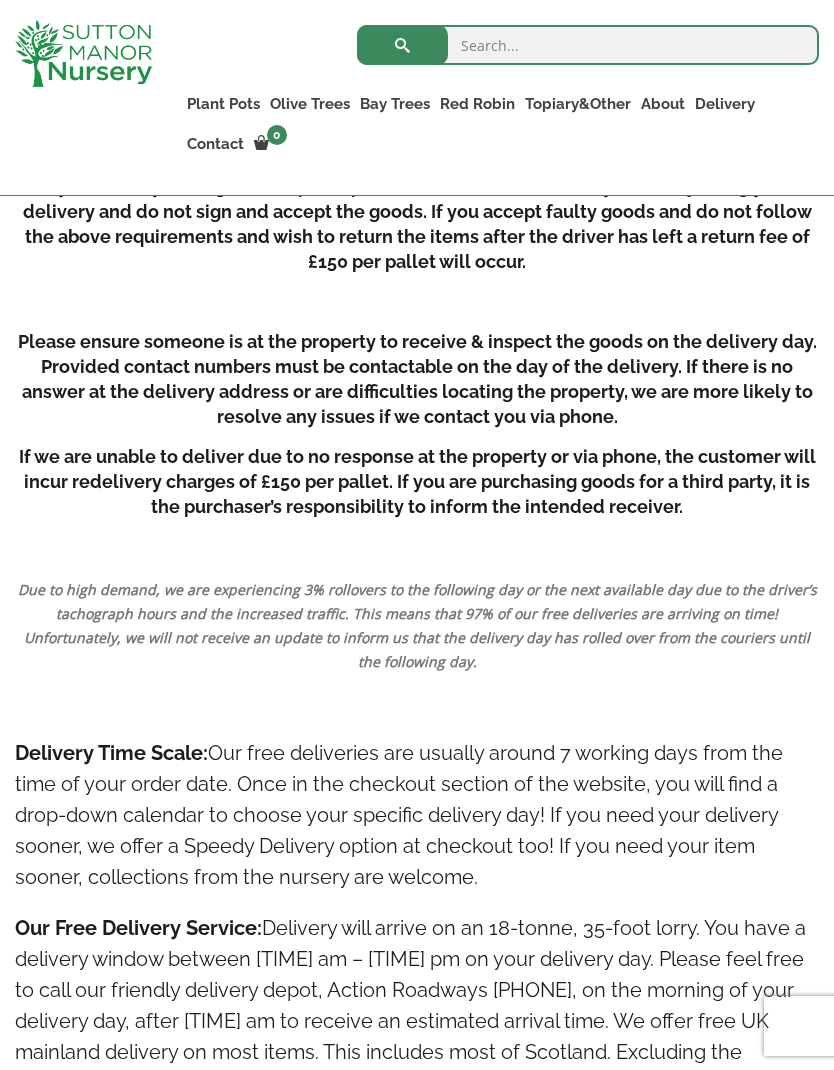 click on "Tuscan Olive Trees
Ancient Gnarled Olive Trees
Gnarled Multi Stems (Olive Trees)
Gnarled Plateau Olive Tree XL
Gnarled Patio Pot Olive Trees
Gnarled Multi Stems XXL (Low Bowl Olive Trees)" at bounding box center [0, 0] 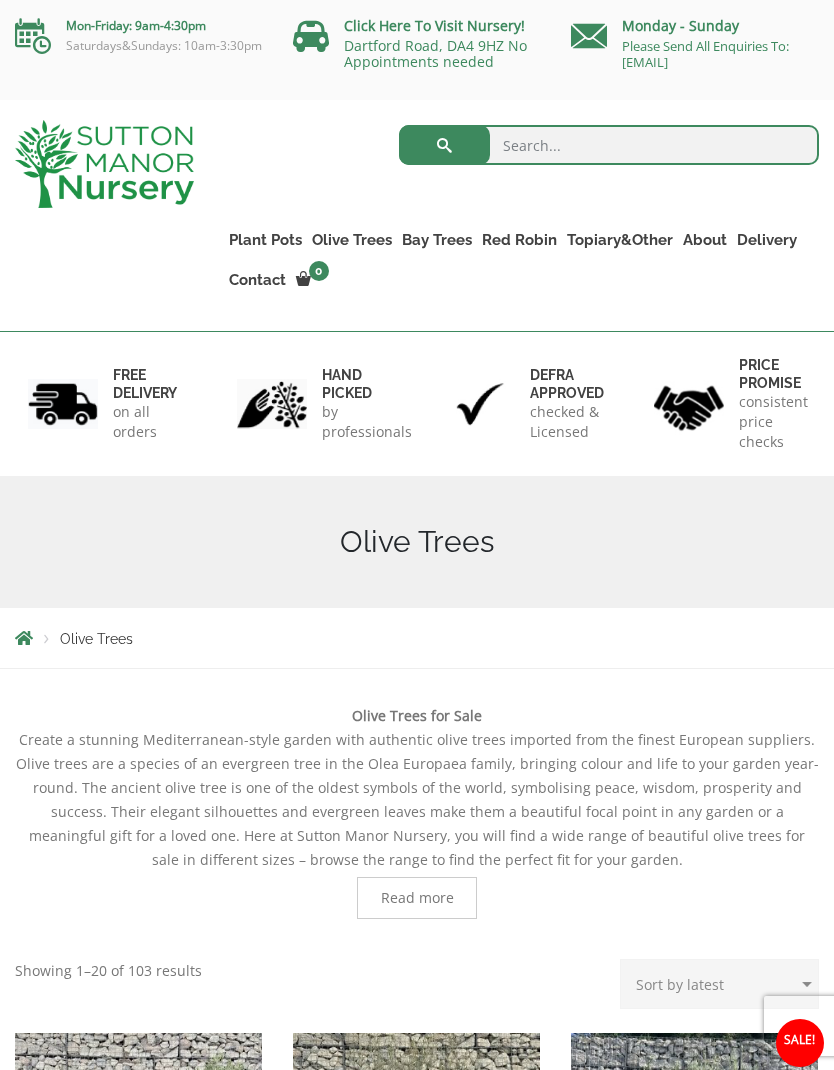 scroll, scrollTop: 0, scrollLeft: 0, axis: both 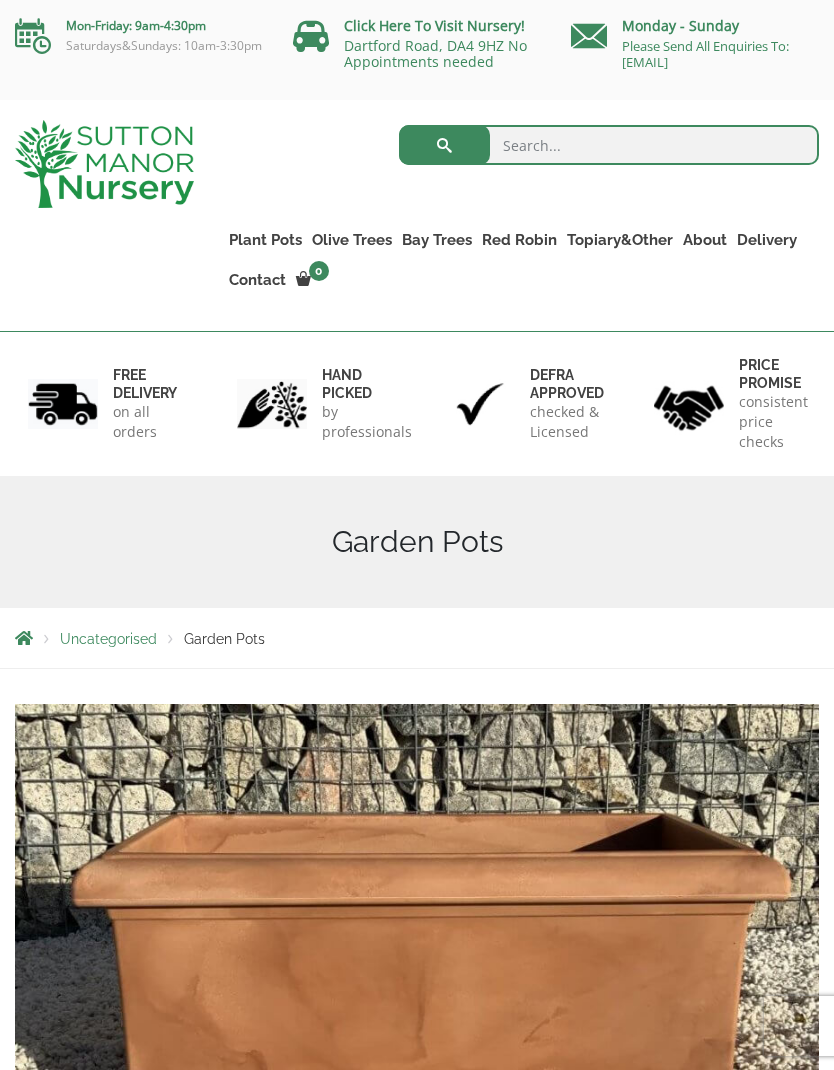 click on "Garden Pots" at bounding box center [224, 639] 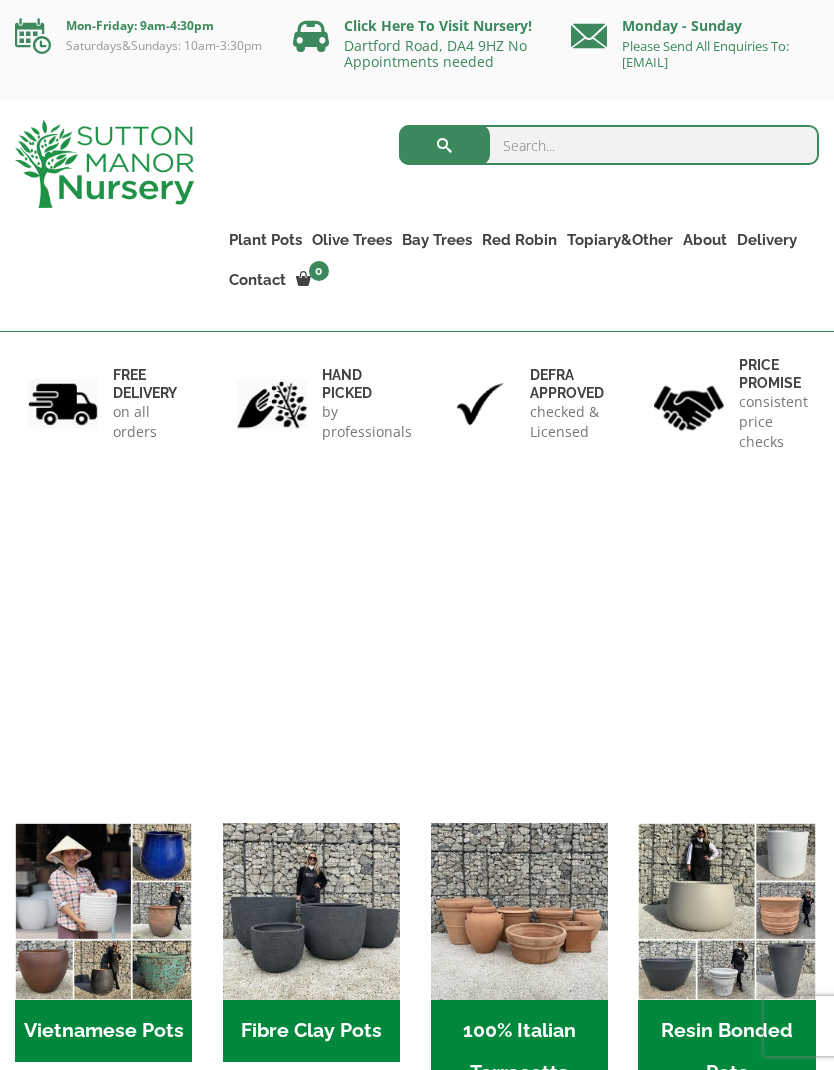 scroll, scrollTop: 0, scrollLeft: 0, axis: both 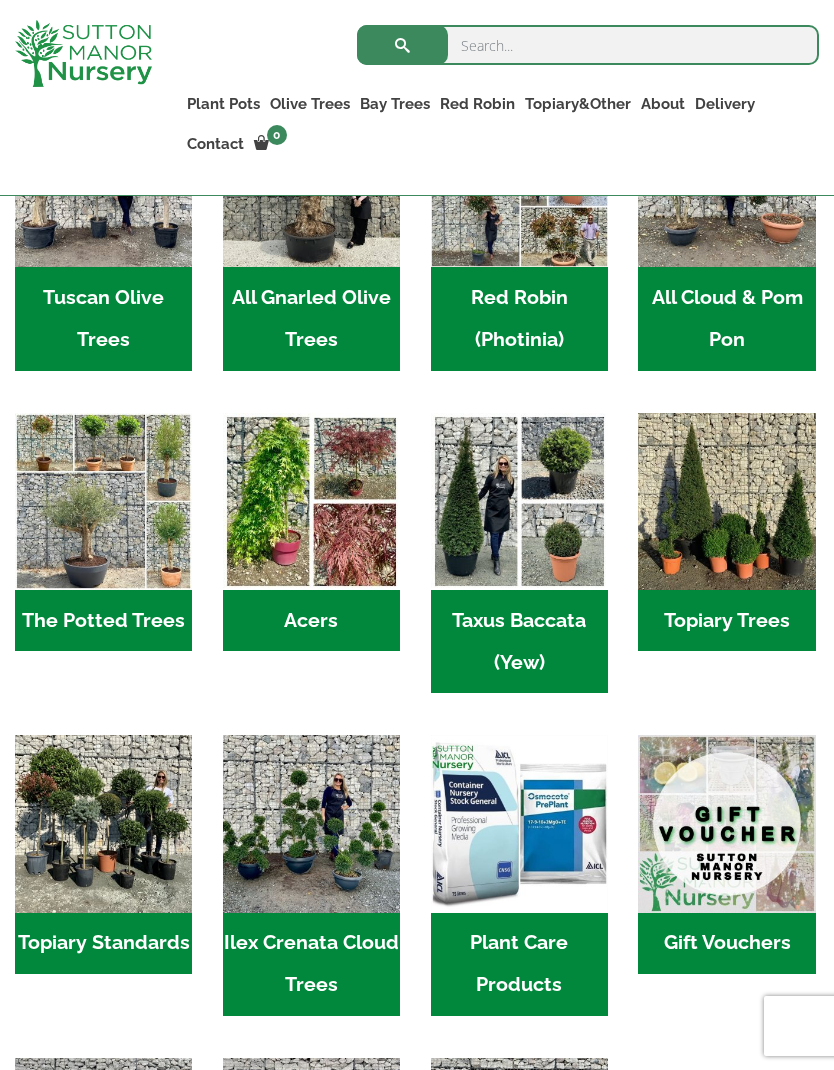 click on "Acers  (3)" at bounding box center [311, 621] 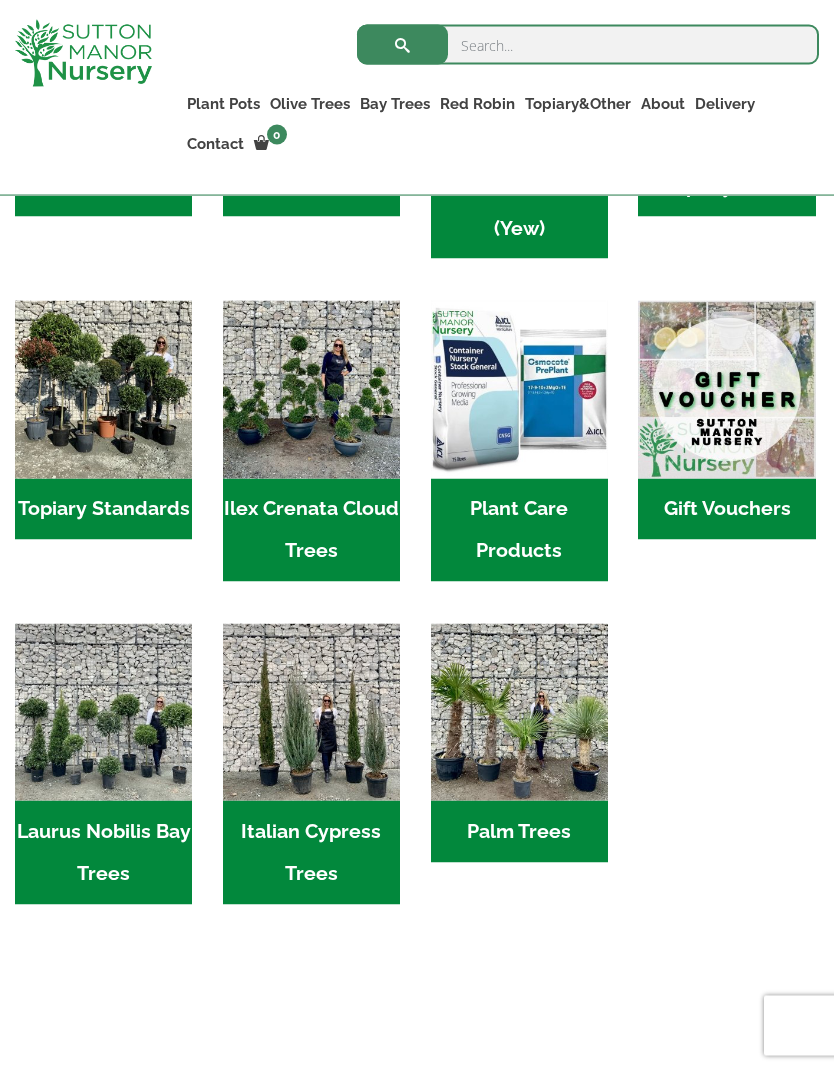 scroll, scrollTop: 1455, scrollLeft: 0, axis: vertical 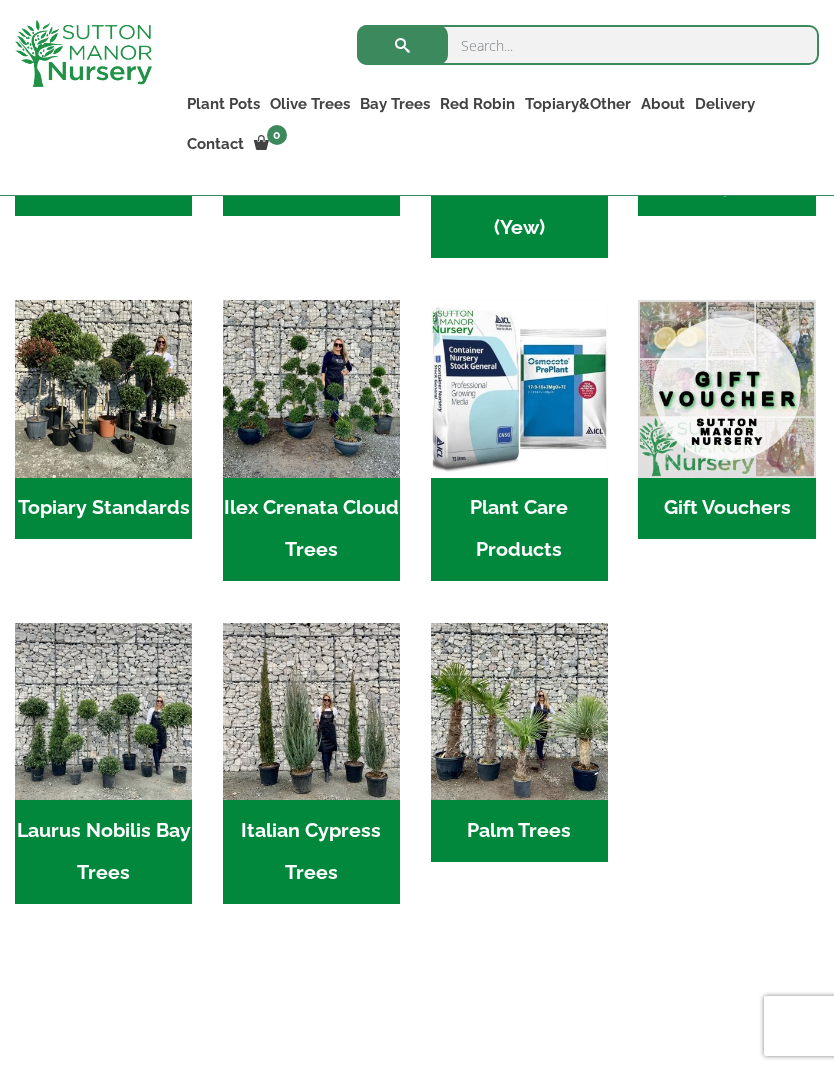 click at bounding box center [103, 388] 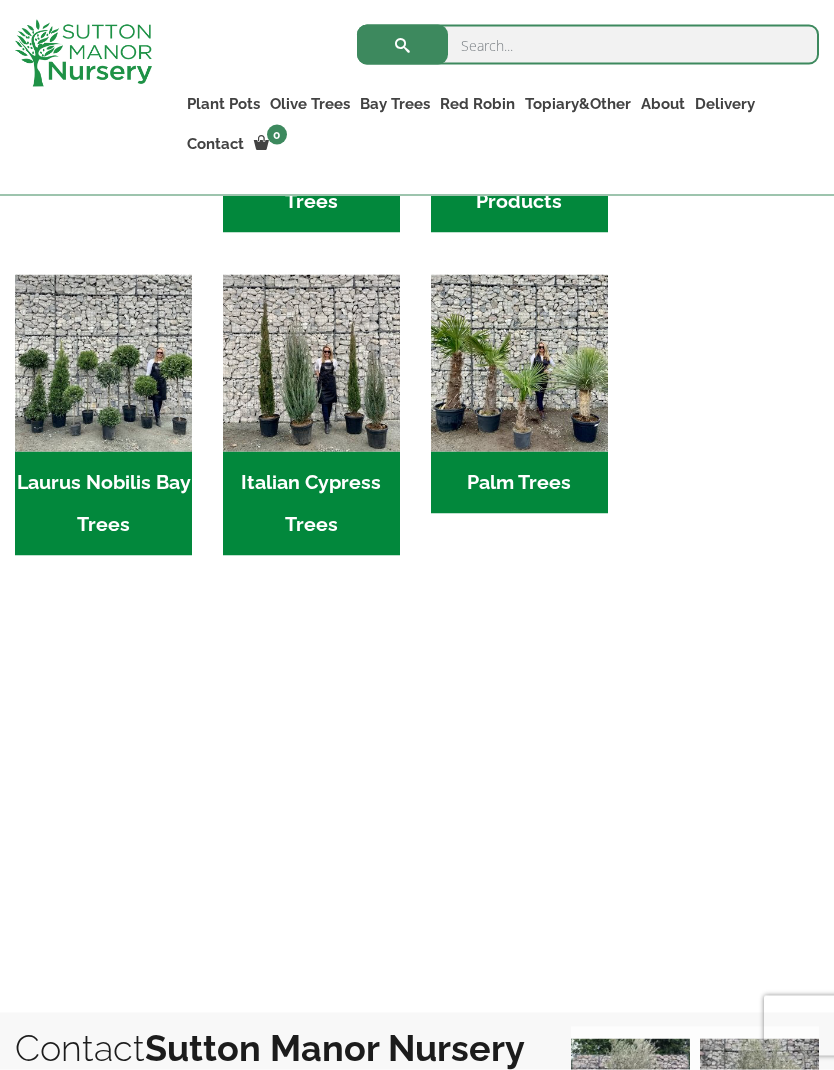 scroll, scrollTop: 1804, scrollLeft: 0, axis: vertical 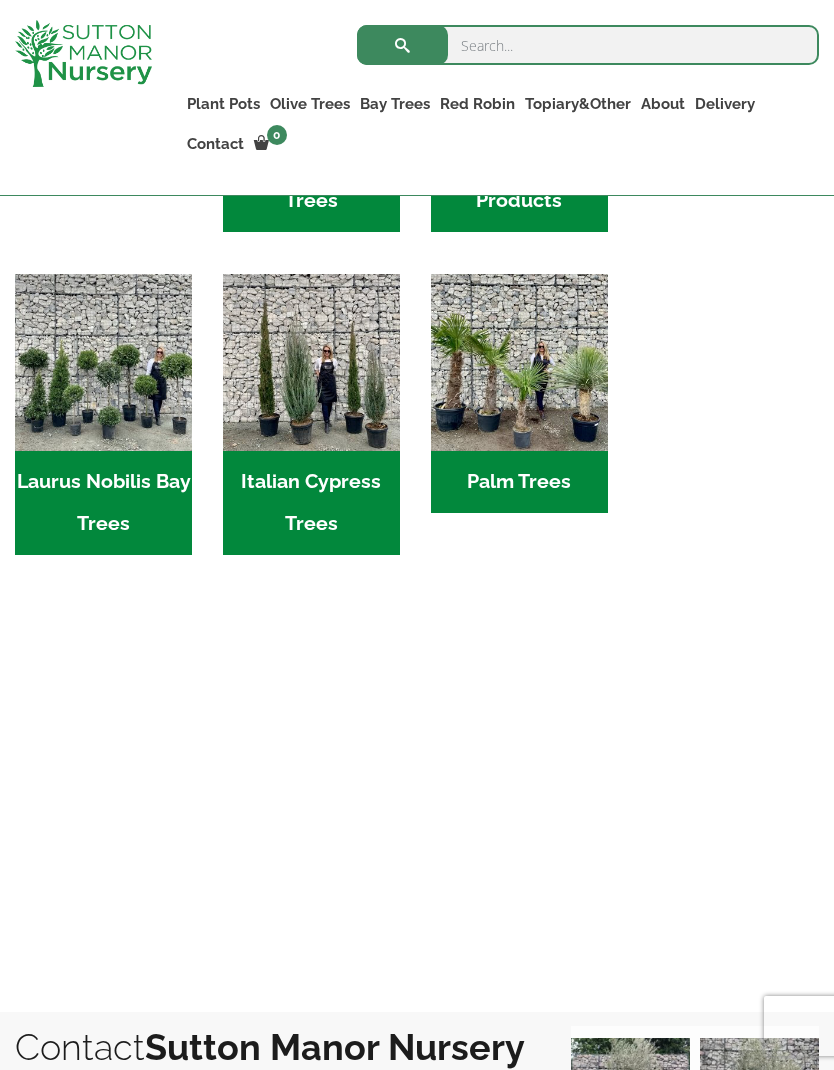 click at bounding box center (311, 362) 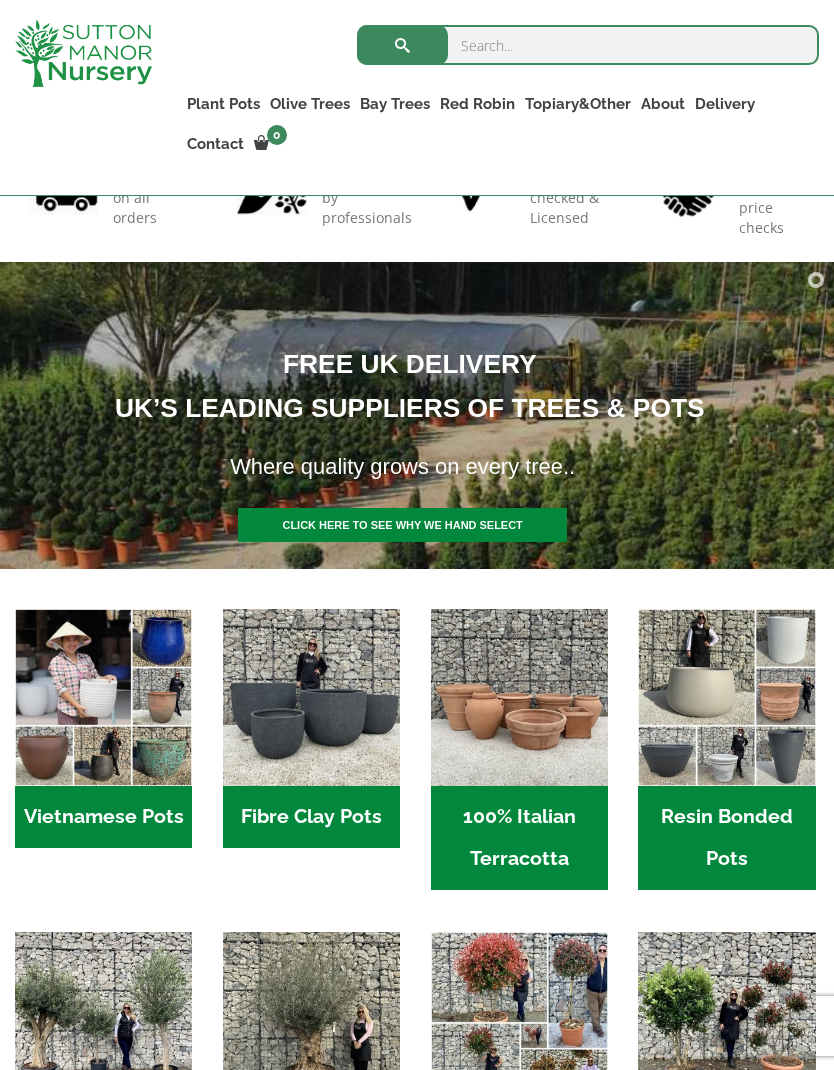 scroll, scrollTop: 0, scrollLeft: 0, axis: both 